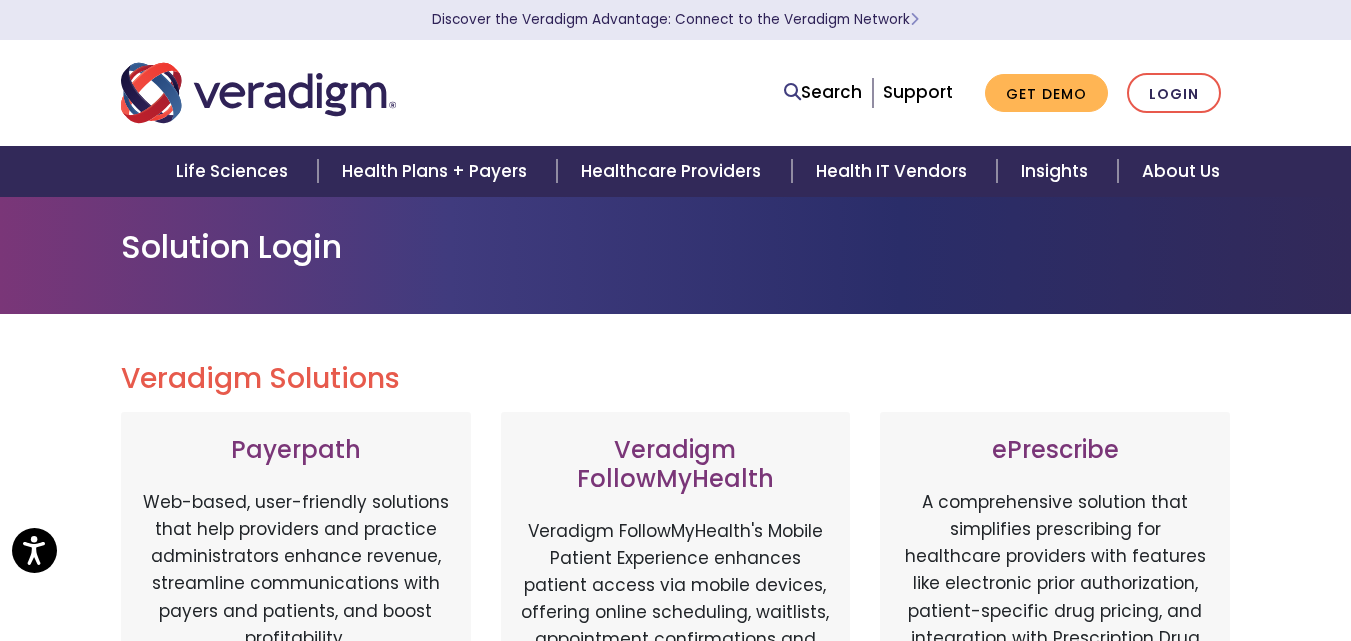 scroll, scrollTop: 0, scrollLeft: 0, axis: both 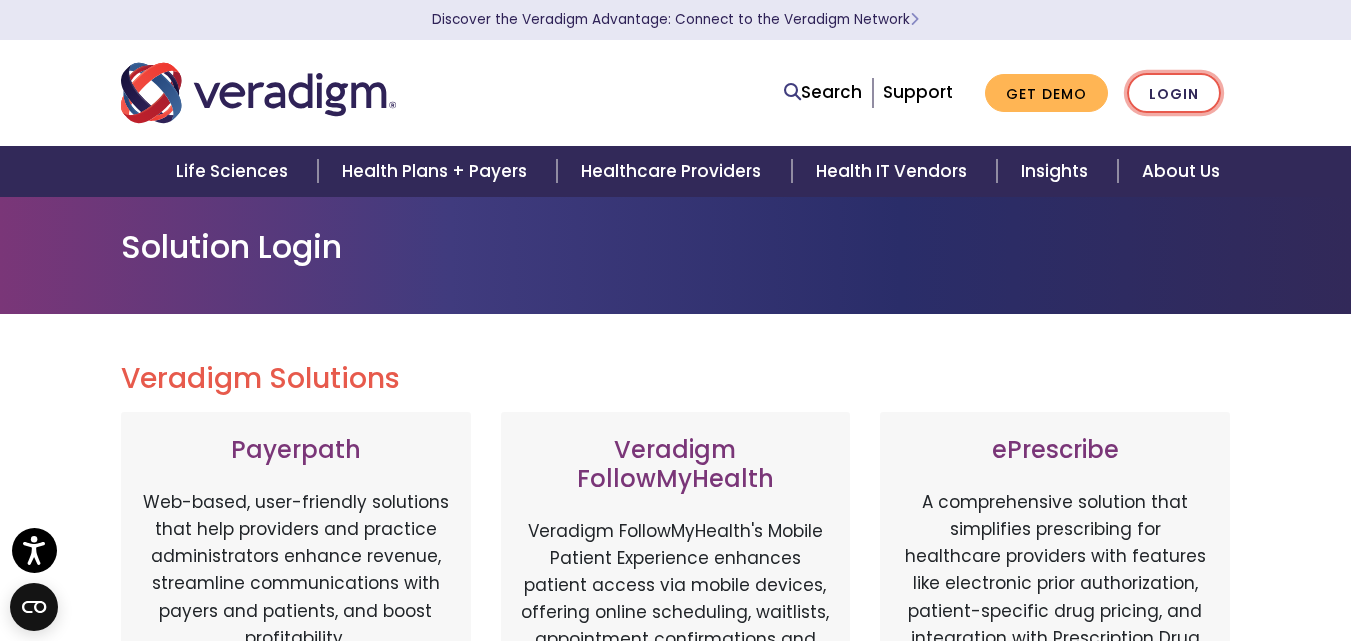 click on "Login" at bounding box center [1174, 93] 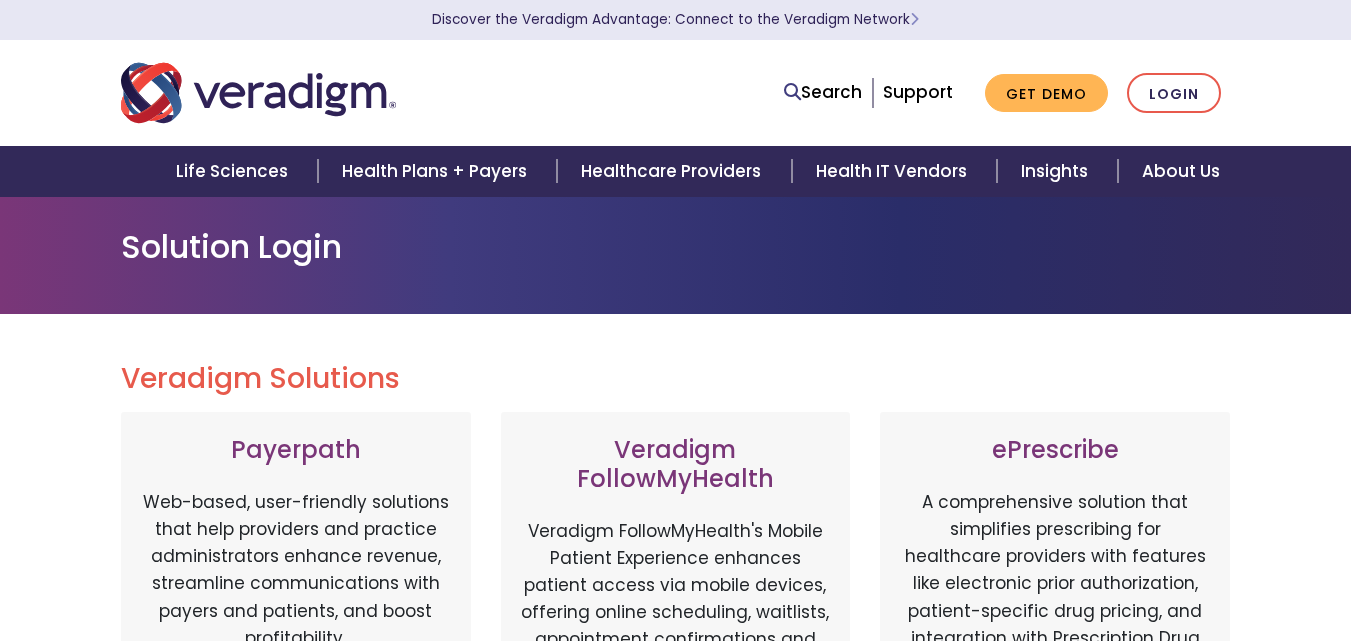 scroll, scrollTop: 0, scrollLeft: 0, axis: both 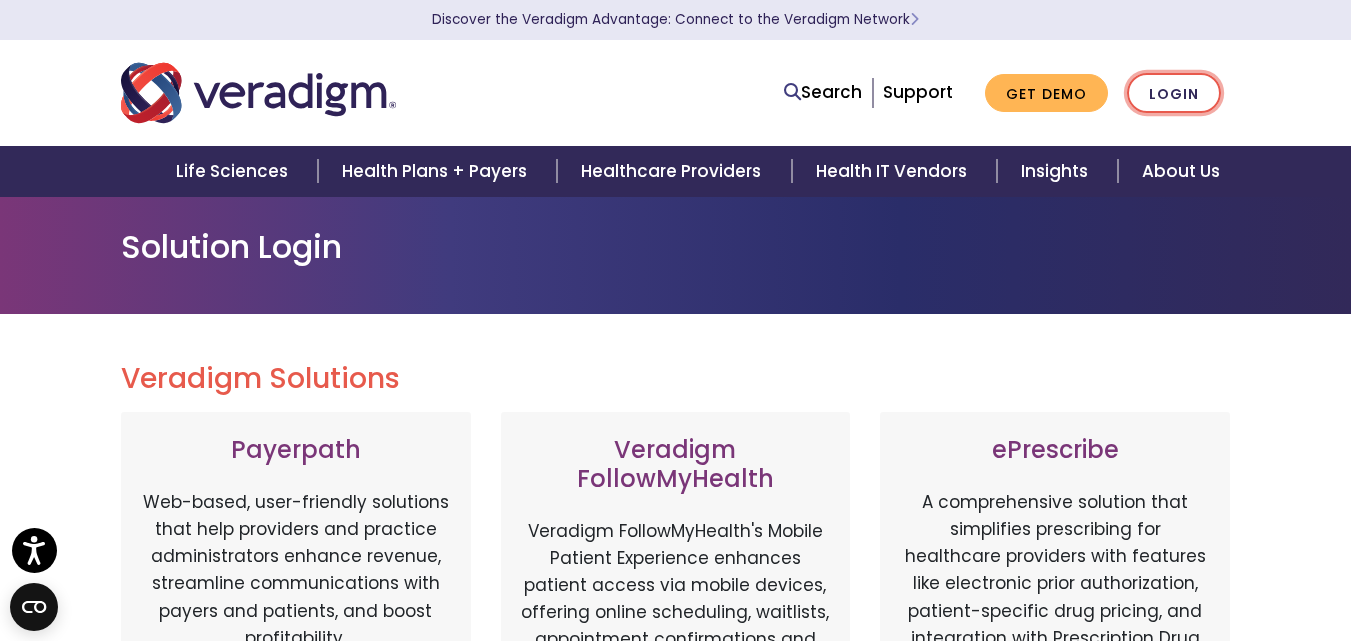 click on "Login" at bounding box center [1174, 93] 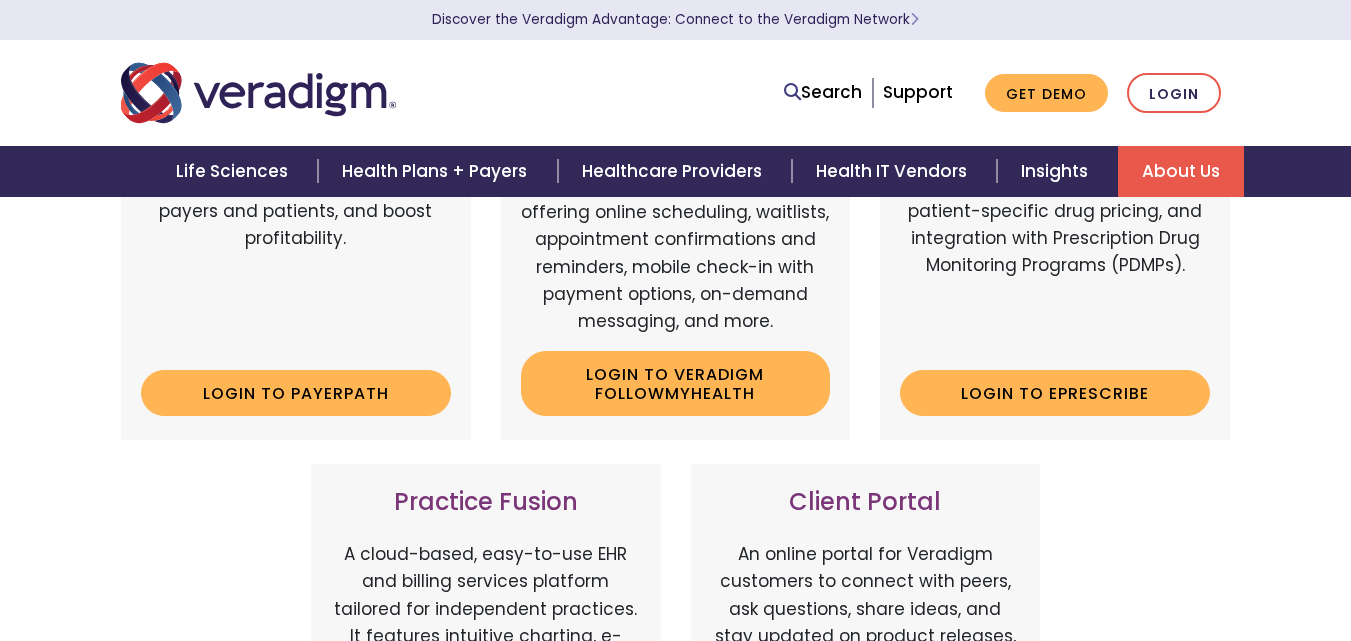 scroll, scrollTop: 400, scrollLeft: 0, axis: vertical 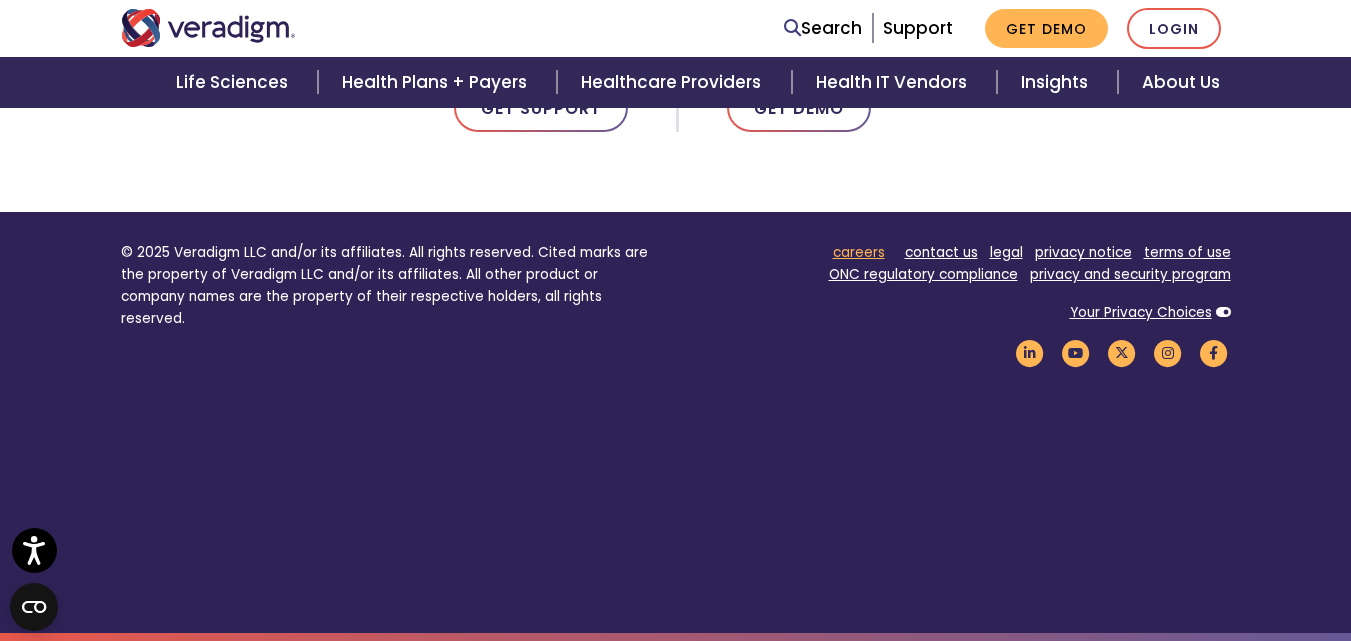 click on "careers" at bounding box center [859, 252] 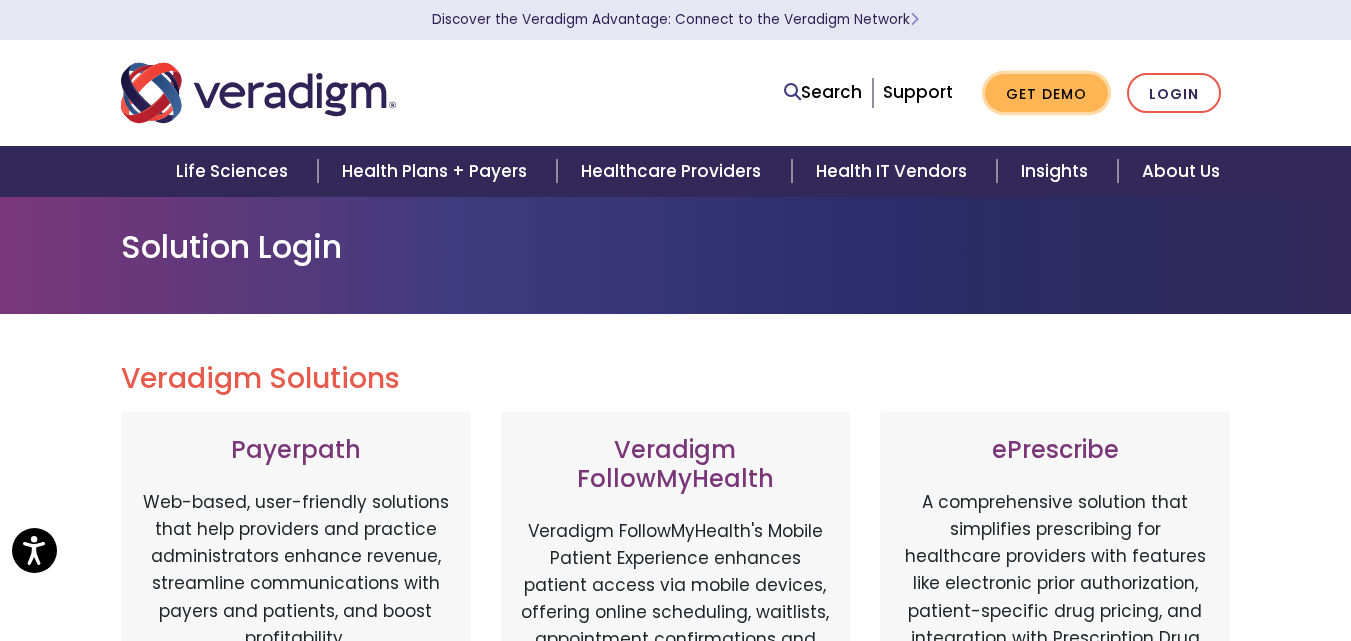 scroll, scrollTop: 0, scrollLeft: 0, axis: both 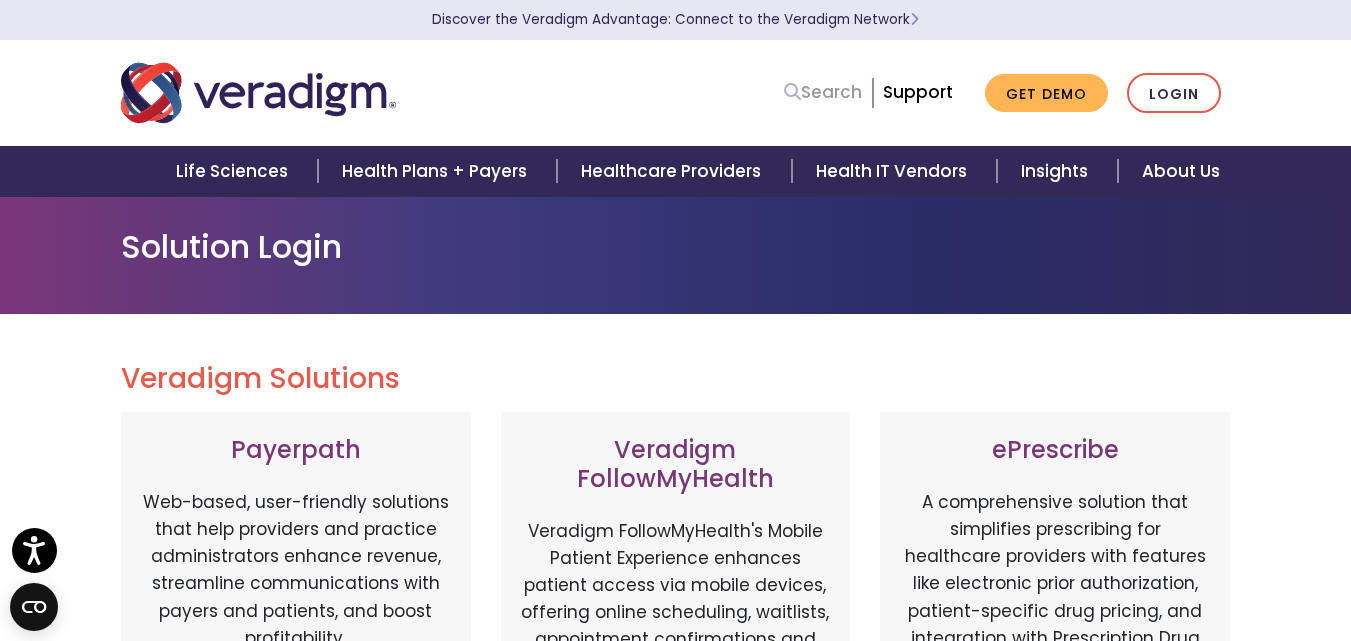 click on "Search" at bounding box center [823, 92] 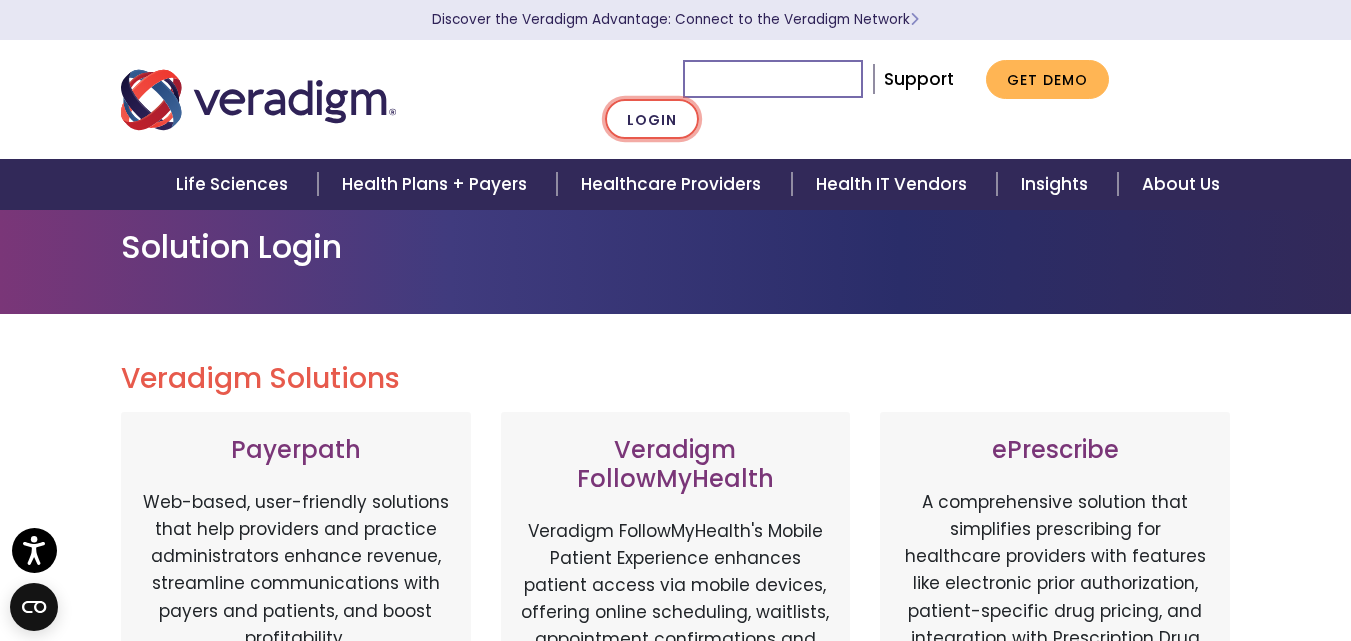 click on "Login" at bounding box center [652, 119] 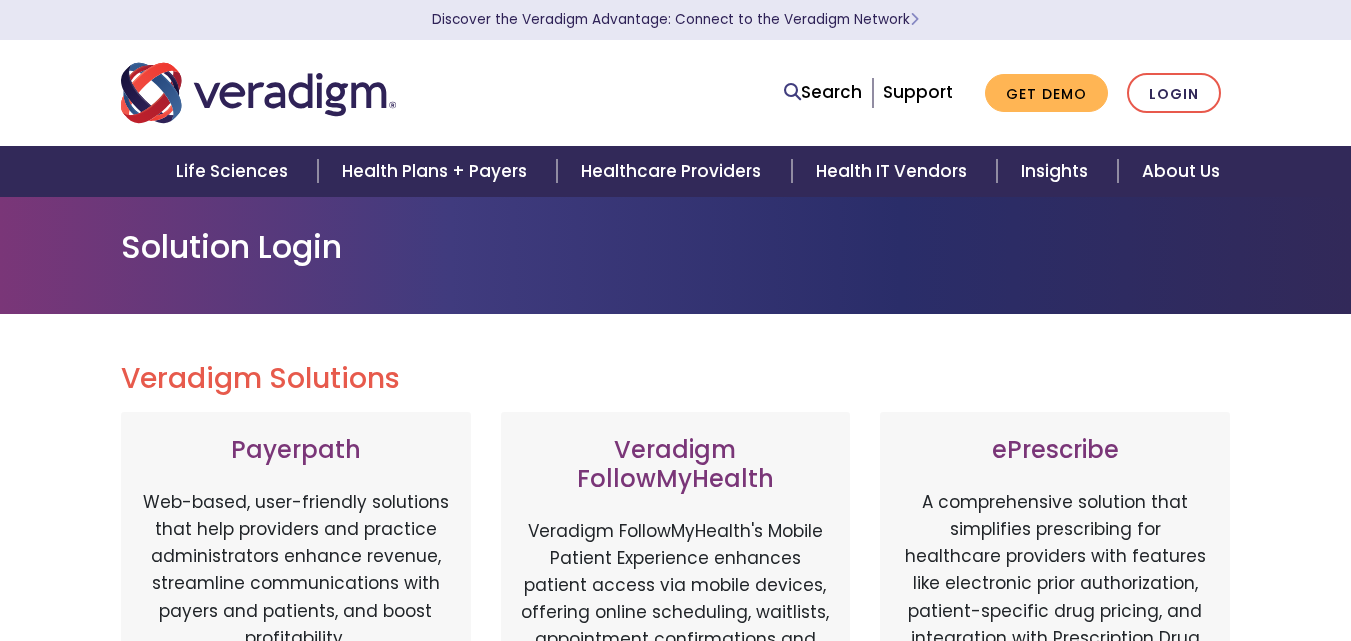 scroll, scrollTop: 0, scrollLeft: 0, axis: both 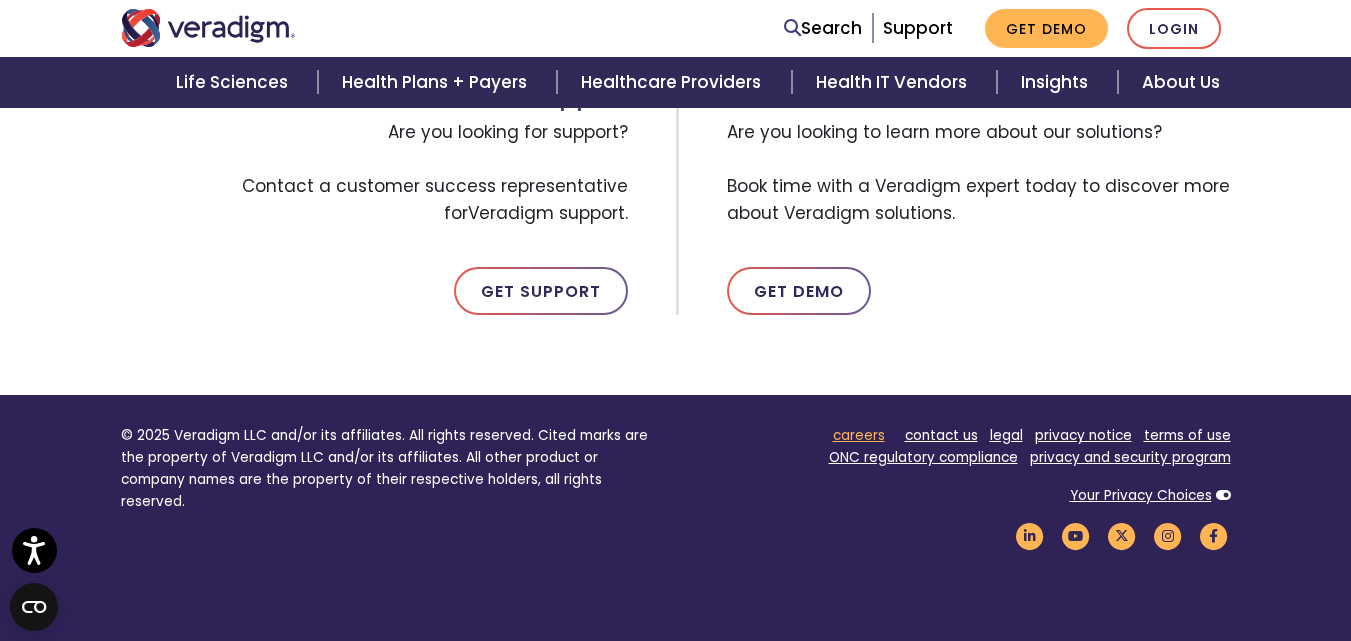 click on "careers" at bounding box center [859, 435] 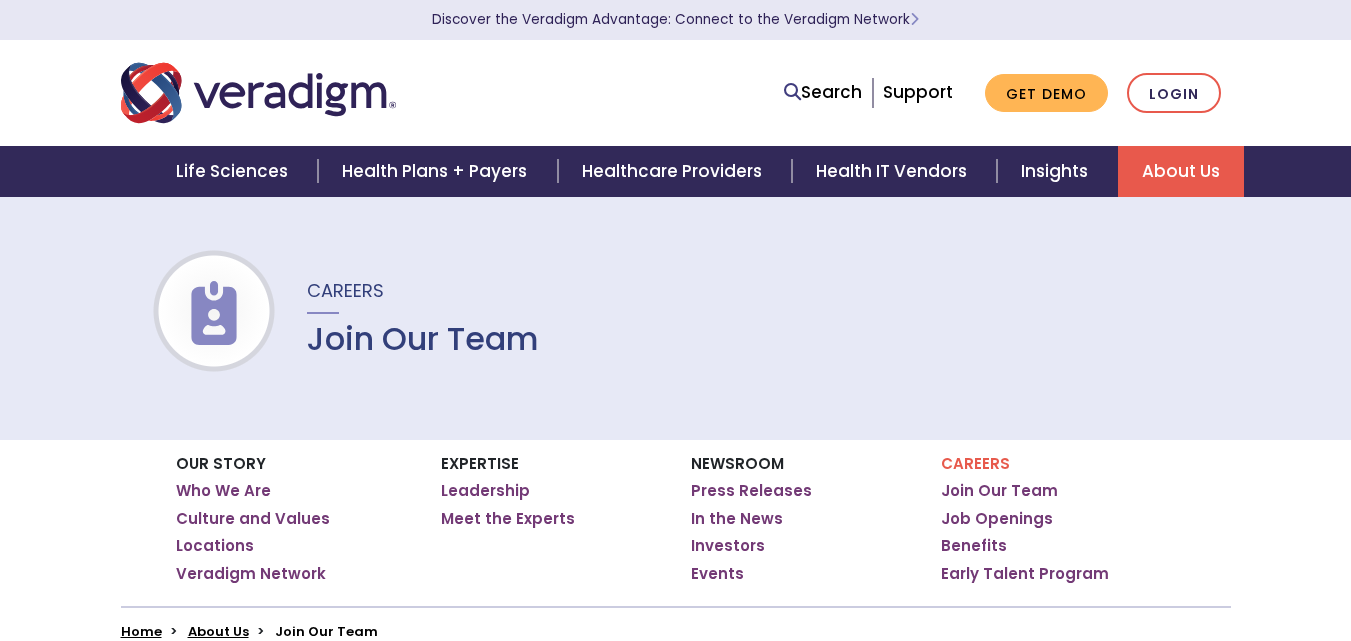 scroll, scrollTop: 0, scrollLeft: 0, axis: both 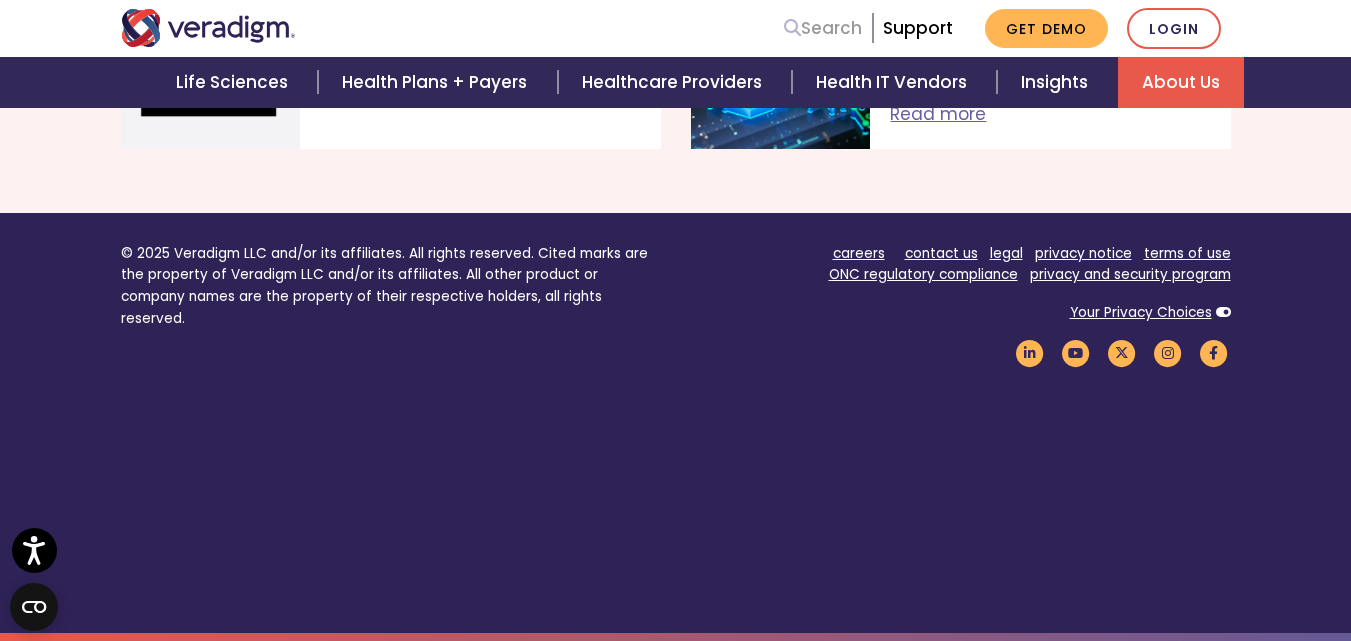 click on "Search" at bounding box center [823, 28] 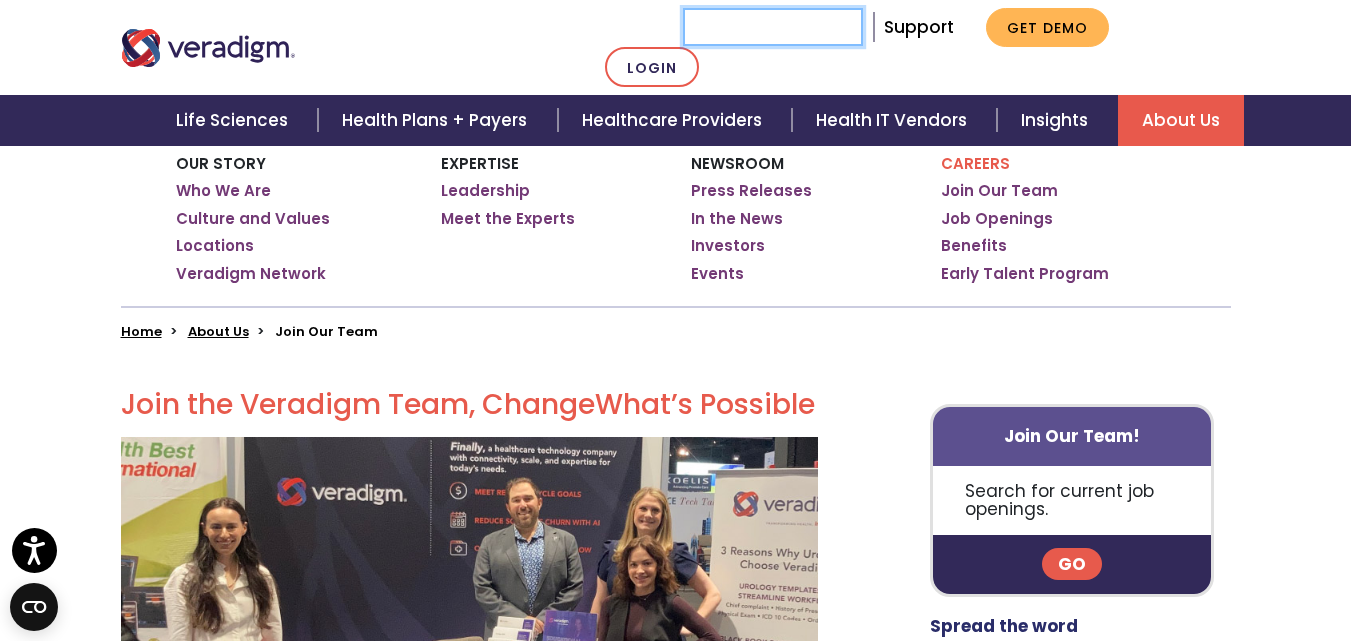 scroll, scrollTop: 167, scrollLeft: 0, axis: vertical 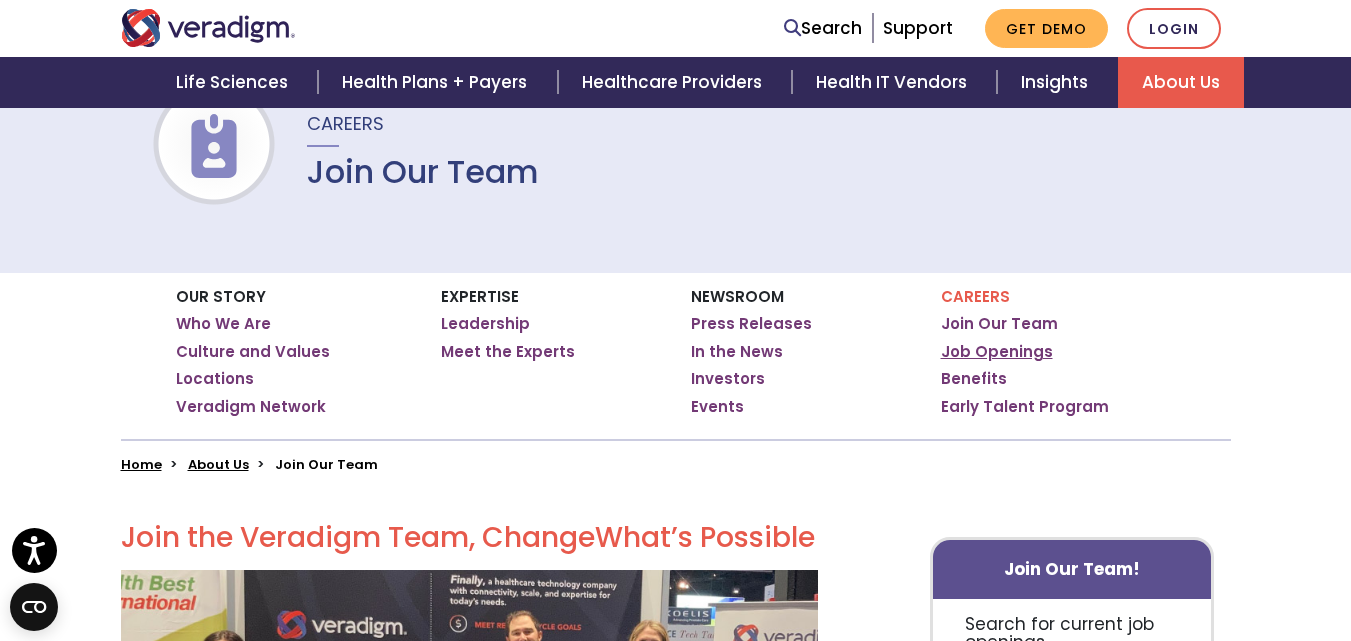 click on "Job Openings" at bounding box center [997, 352] 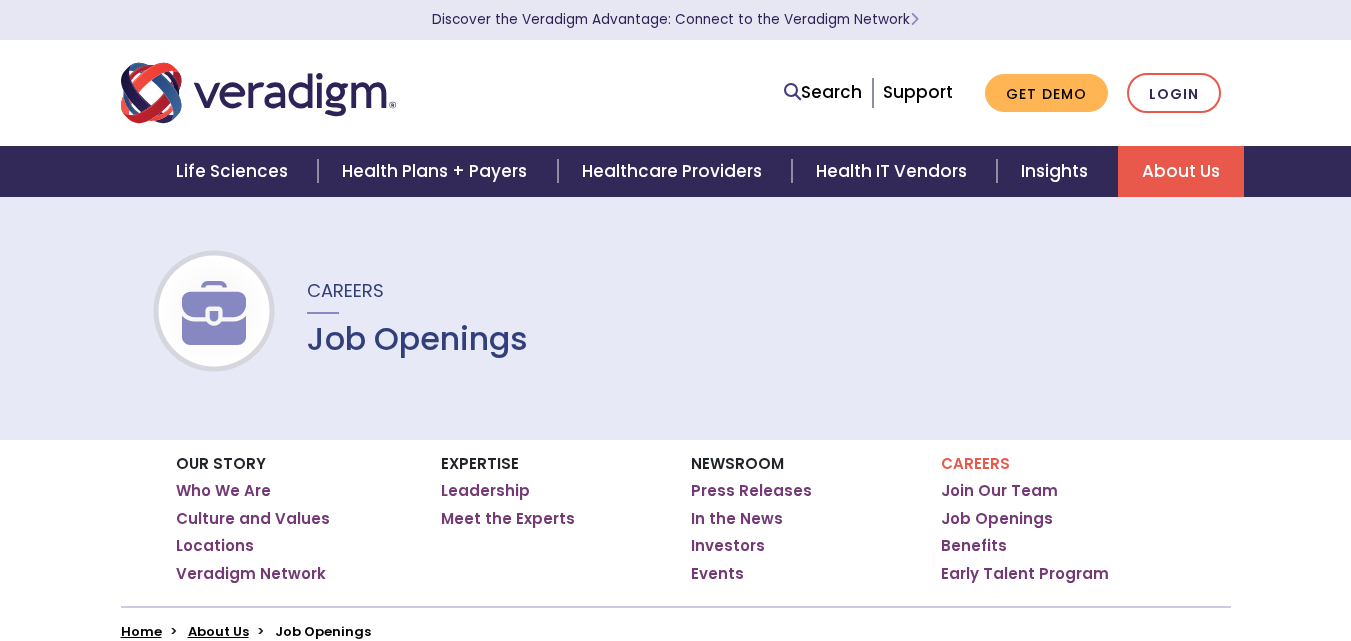 scroll, scrollTop: 0, scrollLeft: 0, axis: both 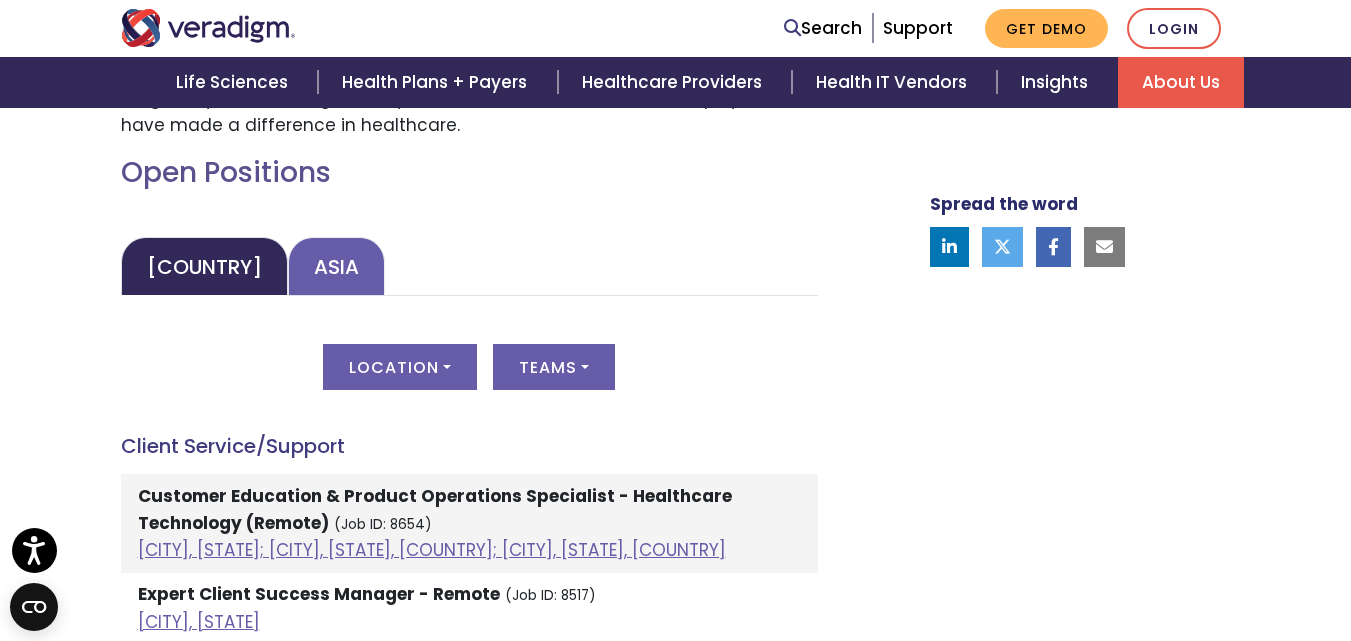 click on "Asia" at bounding box center (336, 266) 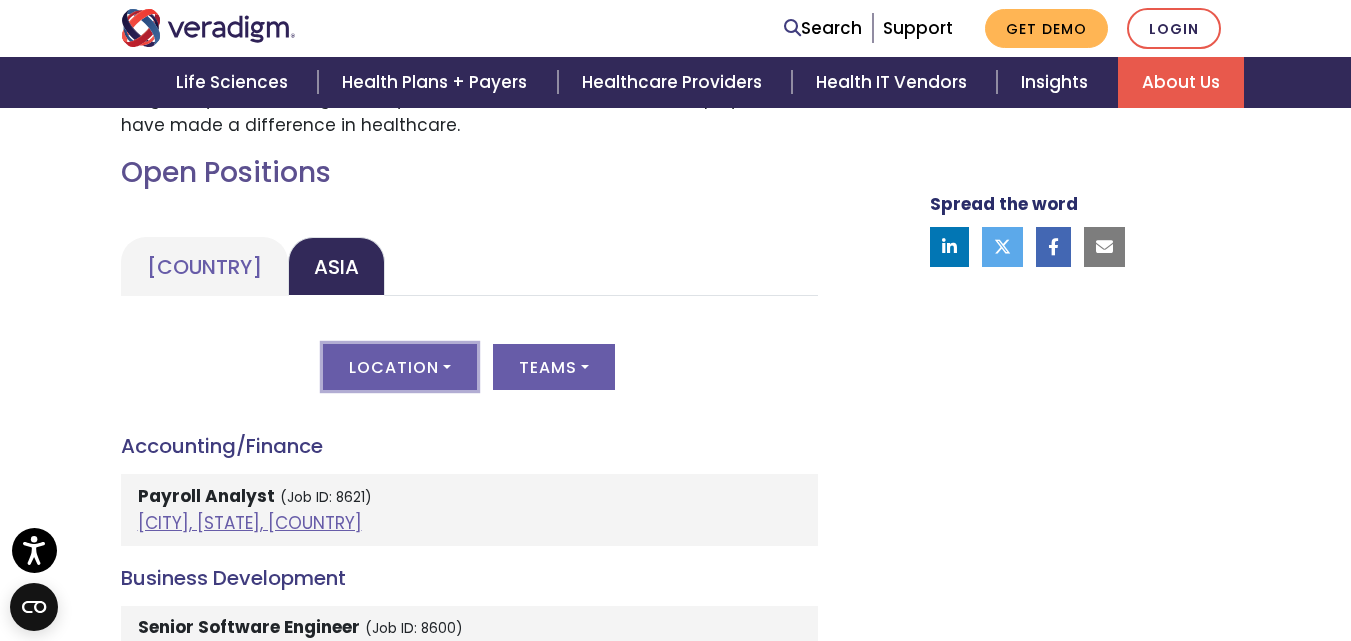 click on "Location" at bounding box center [400, 367] 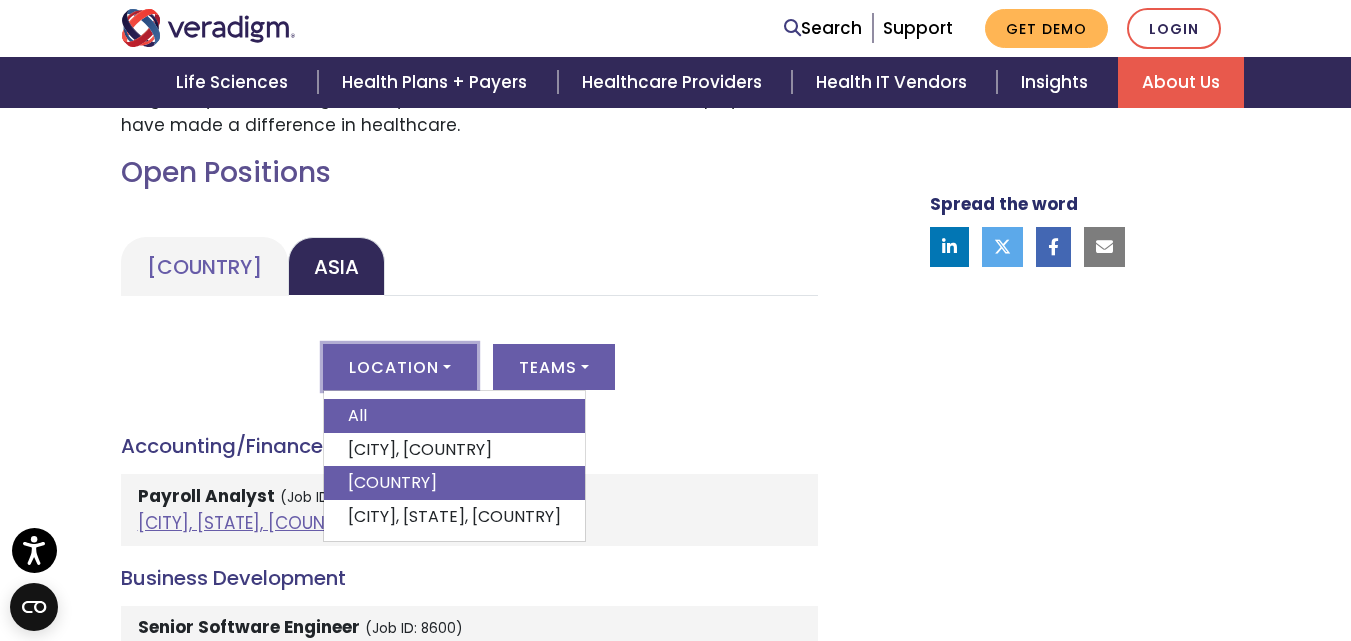 click on "India" at bounding box center [454, 483] 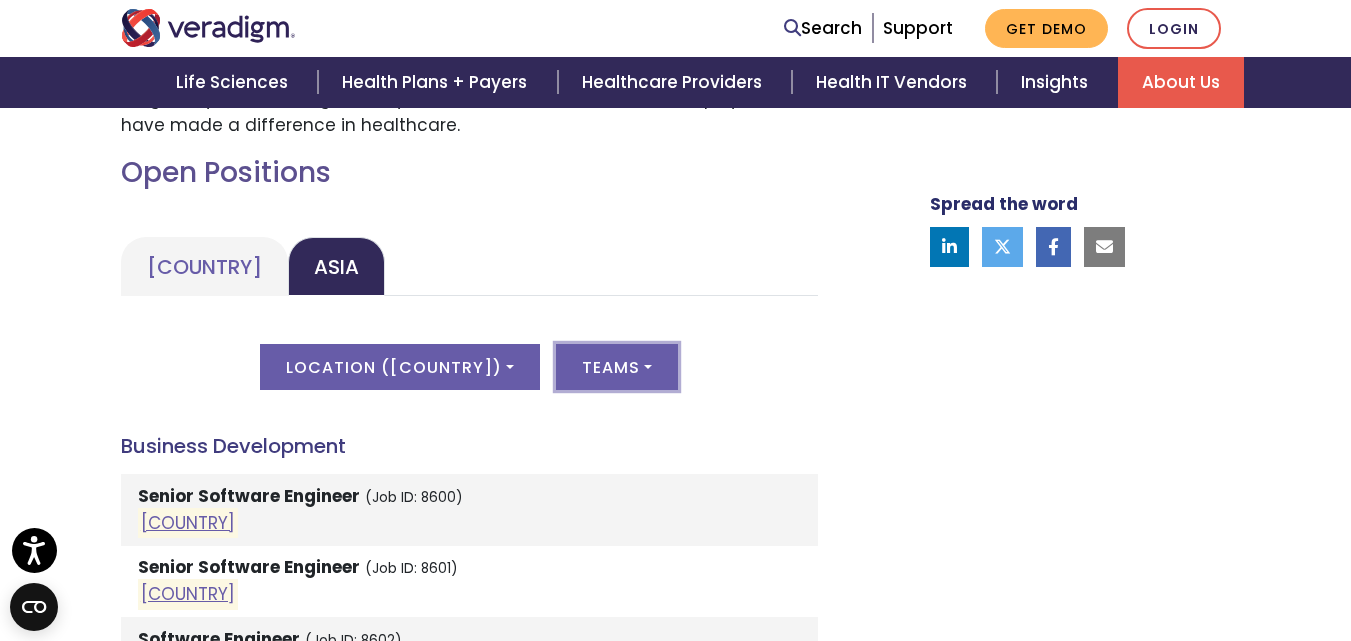 click on "Teams" at bounding box center [617, 367] 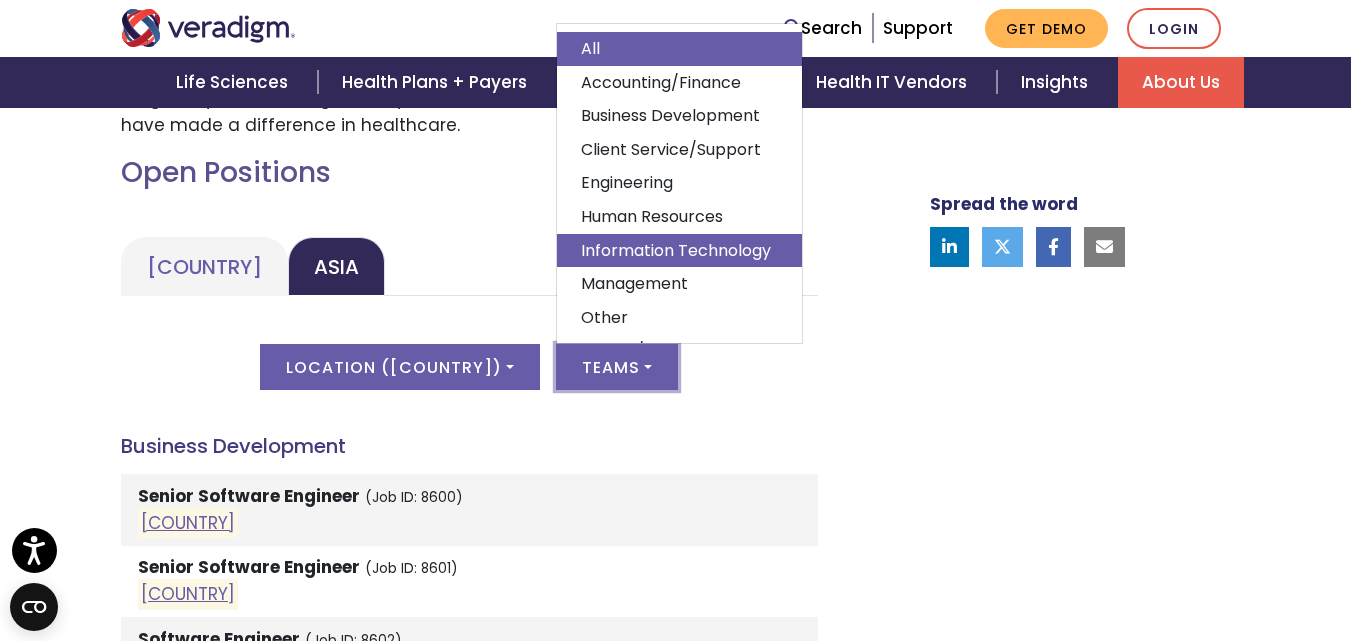 click on "Information Technology" at bounding box center [679, 251] 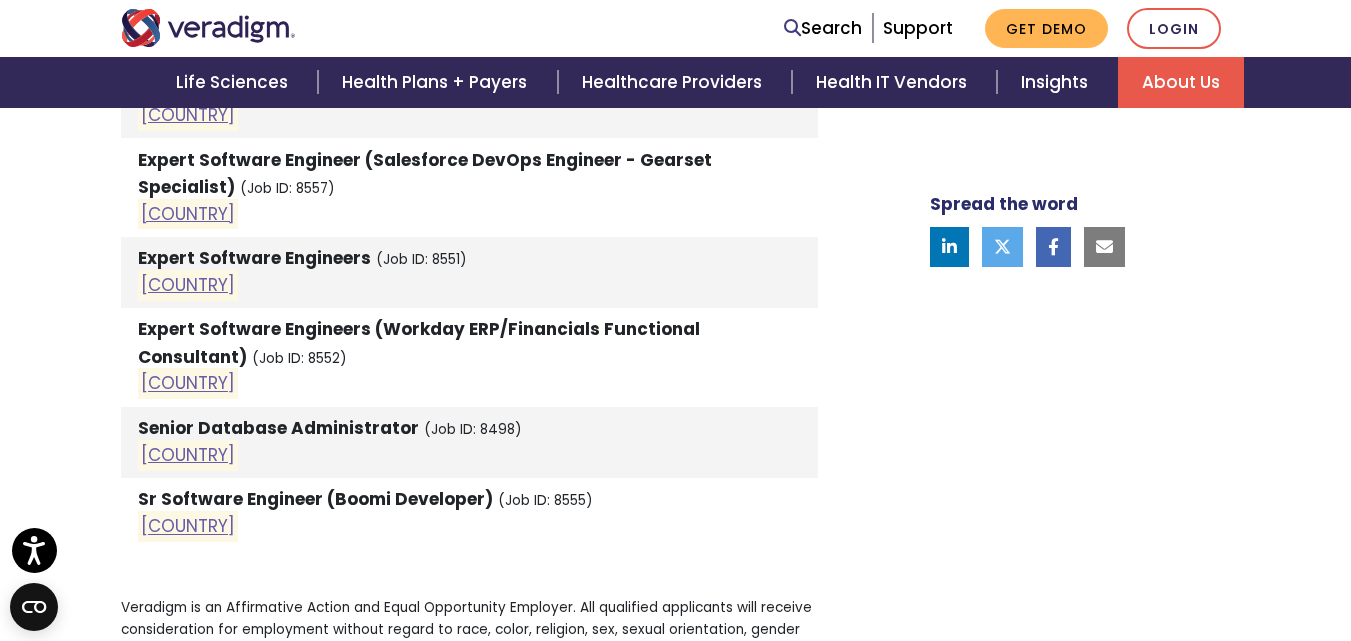 scroll, scrollTop: 1500, scrollLeft: 0, axis: vertical 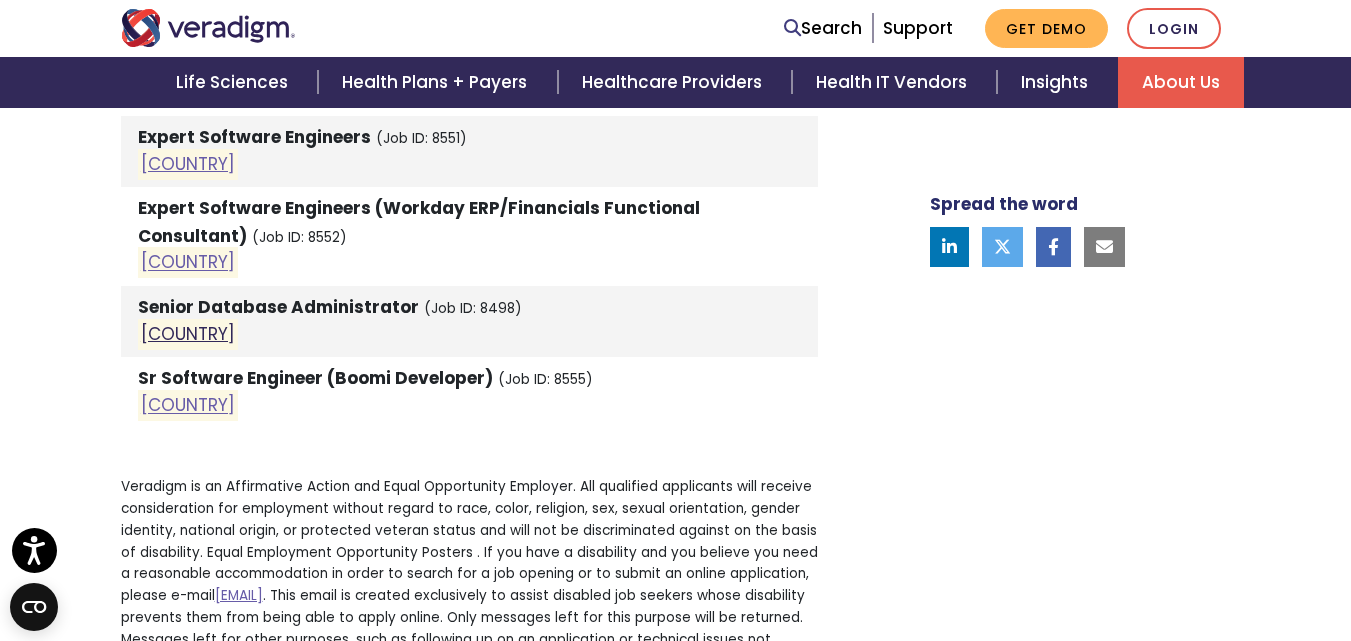 click on "[COUNTRY]" at bounding box center (188, 334) 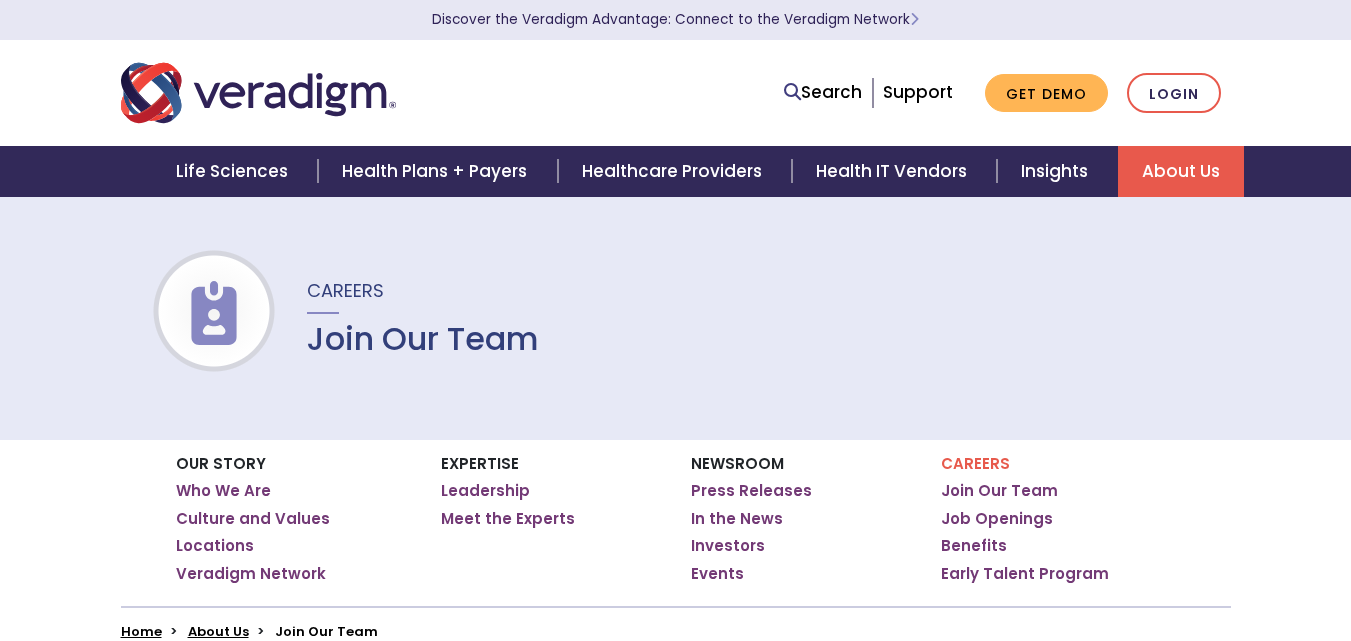 scroll, scrollTop: 0, scrollLeft: 0, axis: both 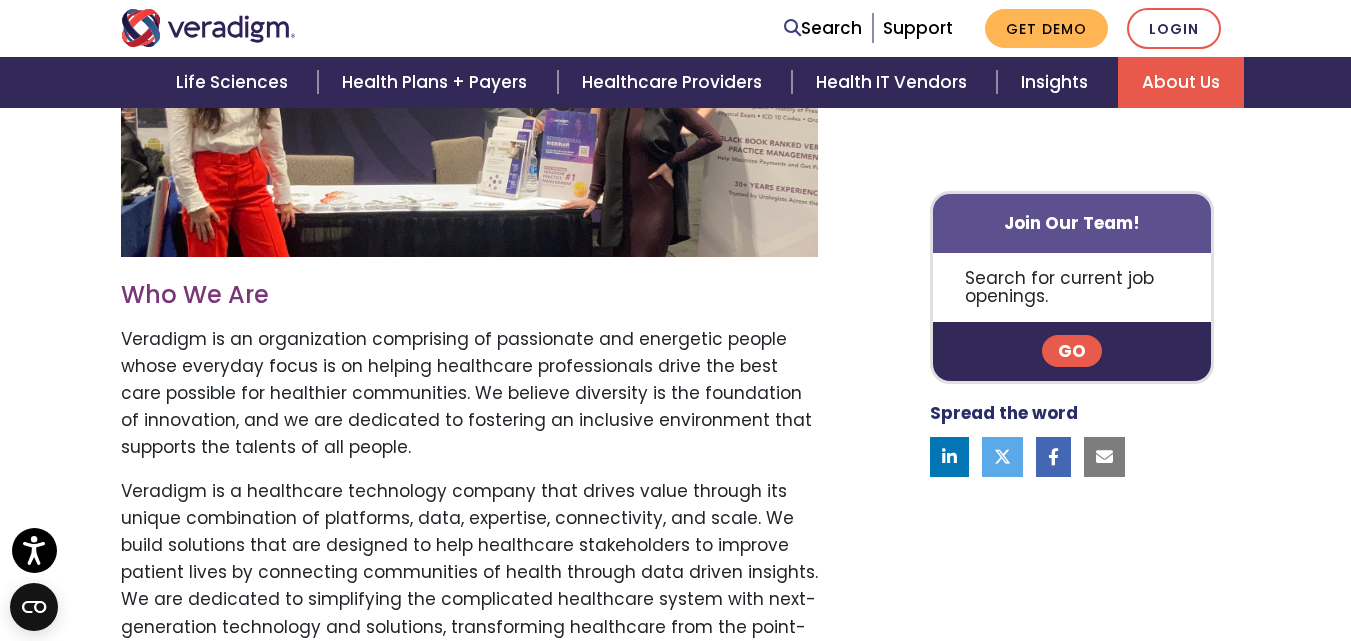 click on "Go" at bounding box center (1072, 352) 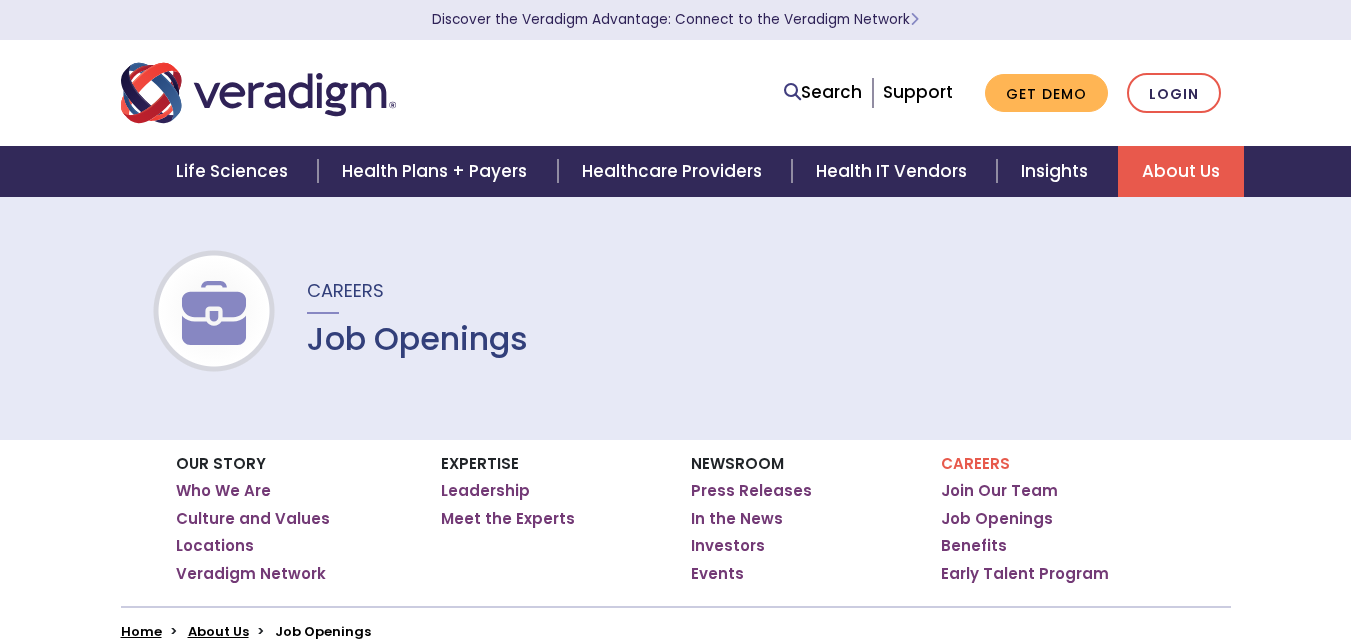scroll, scrollTop: 0, scrollLeft: 0, axis: both 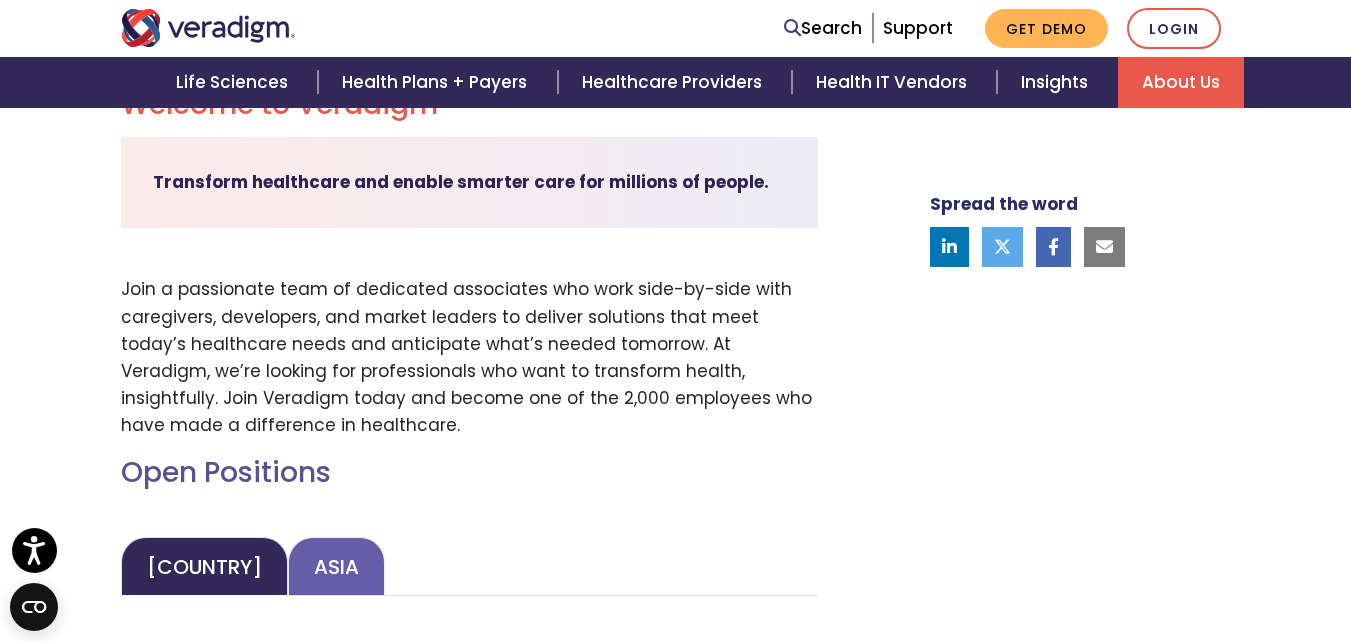 click on "Asia" at bounding box center (336, 566) 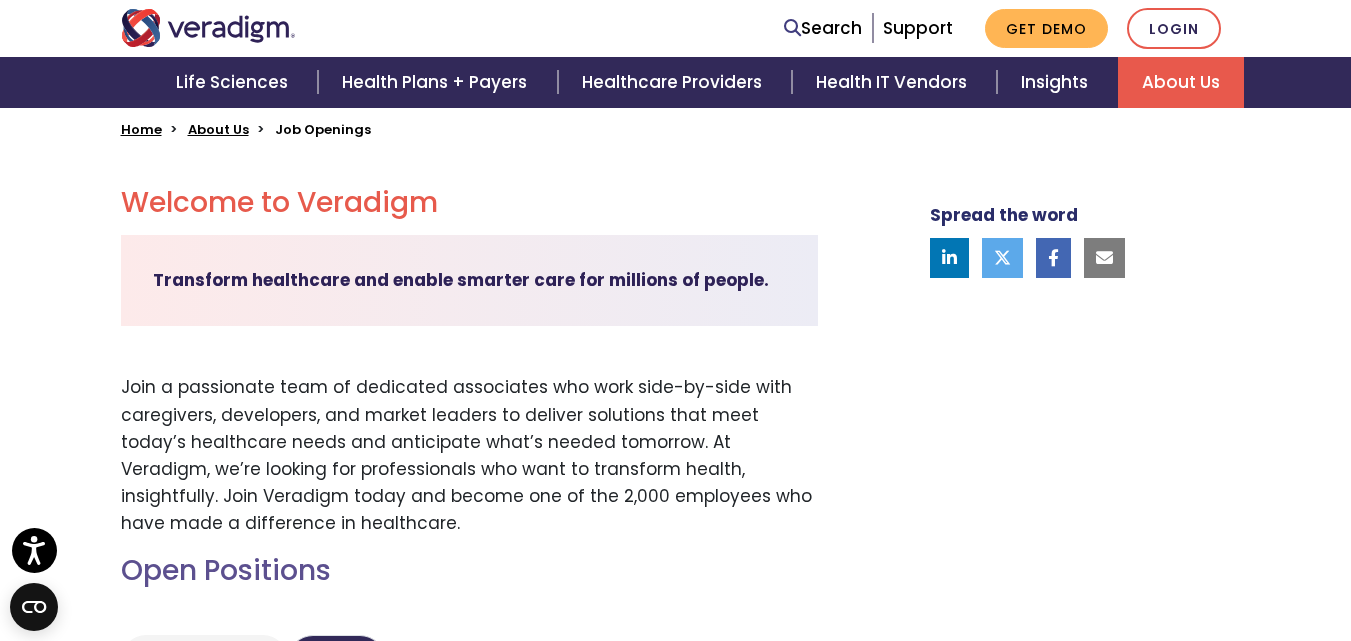 scroll, scrollTop: 700, scrollLeft: 0, axis: vertical 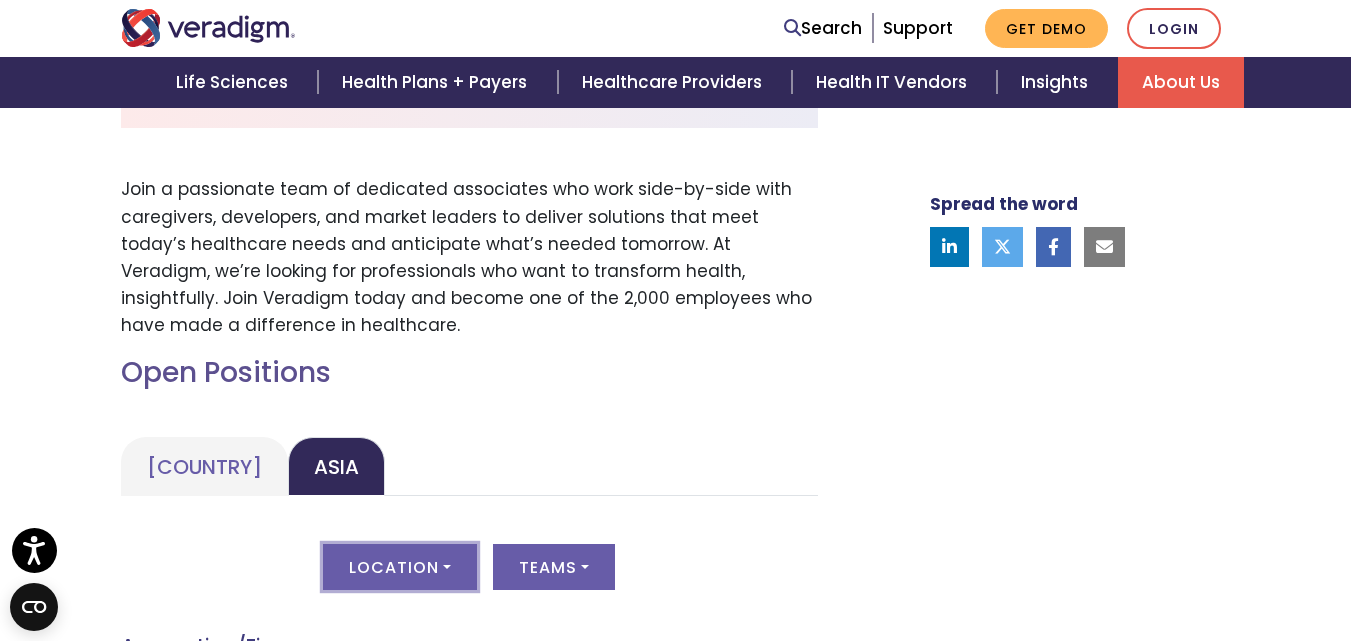click on "Location" at bounding box center [400, 567] 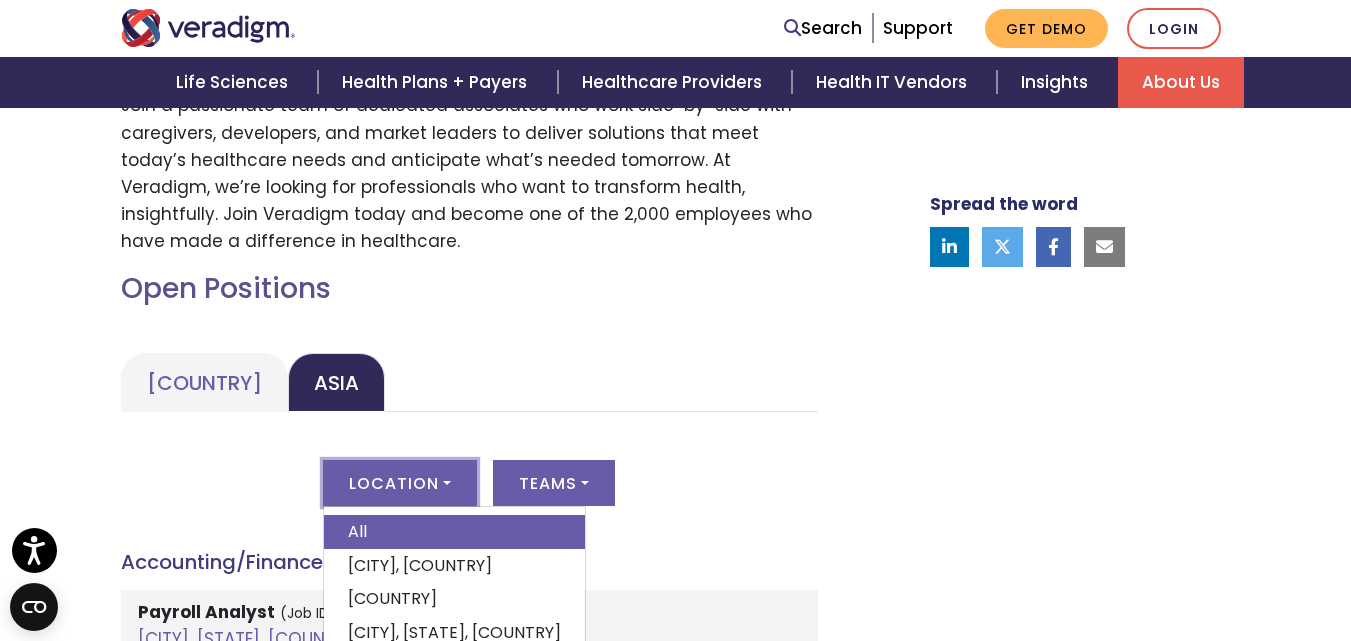 scroll, scrollTop: 900, scrollLeft: 0, axis: vertical 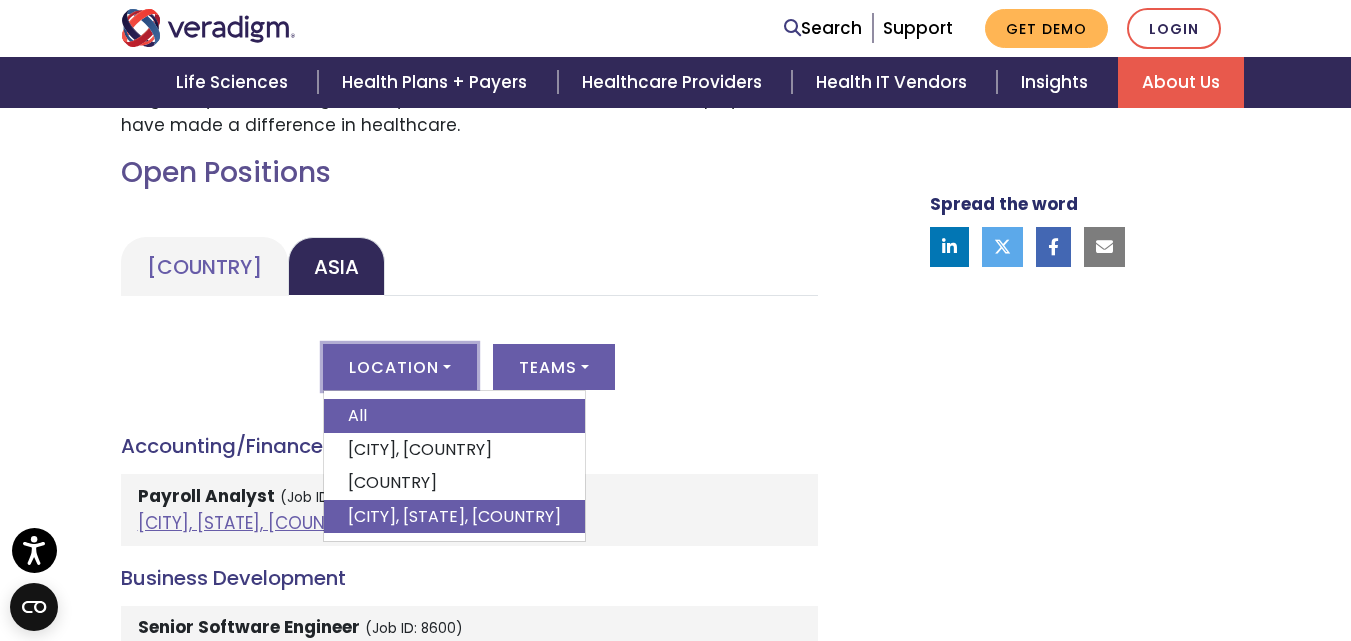 click on "Pune, Maharashtra, India" at bounding box center (454, 517) 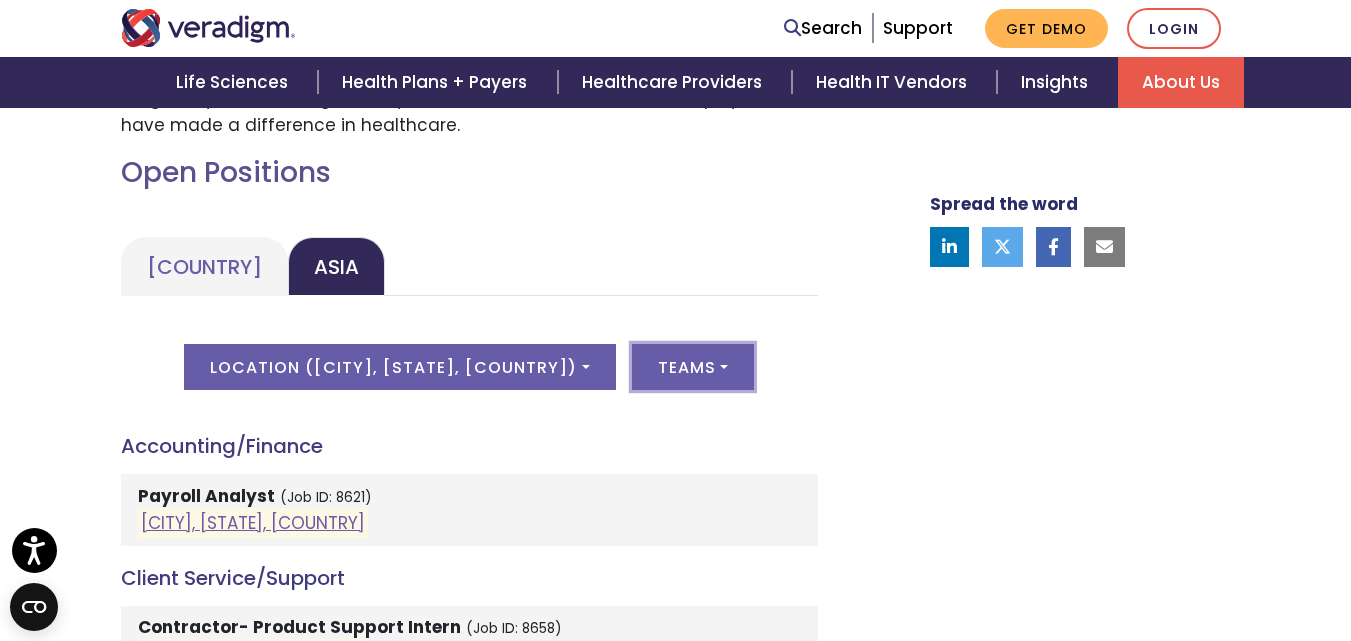 click on "Teams" at bounding box center (693, 367) 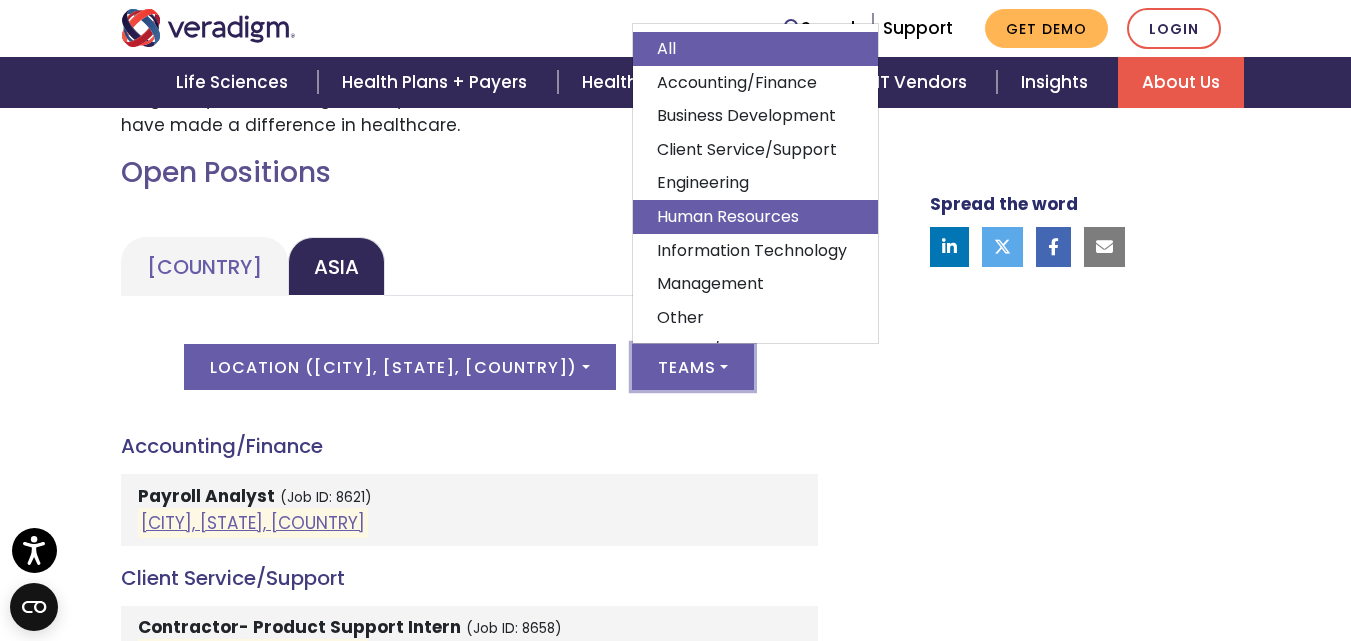 click on "Human Resources" at bounding box center (755, 217) 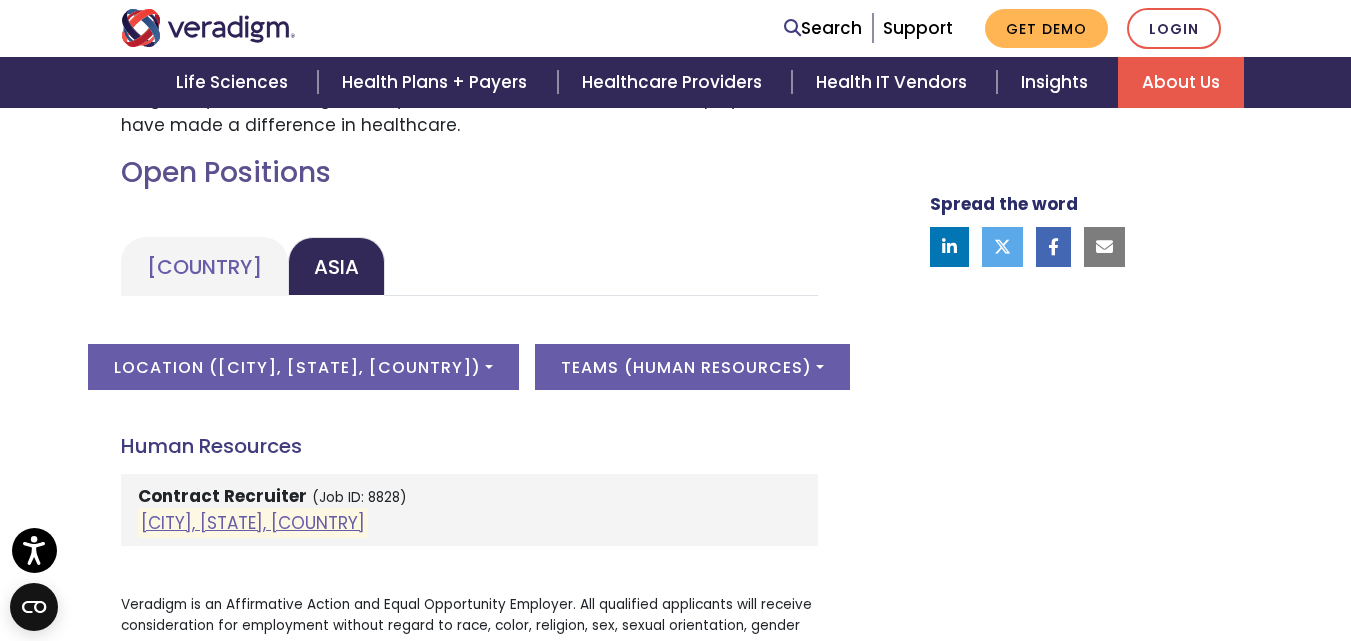 click on "Open Positions
United States                                                                     Asia
United States                                                                Location                                                       All                          Atlanta, Georgia Atlanta, Georgia; Chicago, Illinois, United States; Houston, Texas, United States; Orlando, Florida, United States; Phoenix, Arizona, United States; Salt Lake City, Utah, United States Chicago, Illinois Dallas, Texas All" at bounding box center [469, 481] 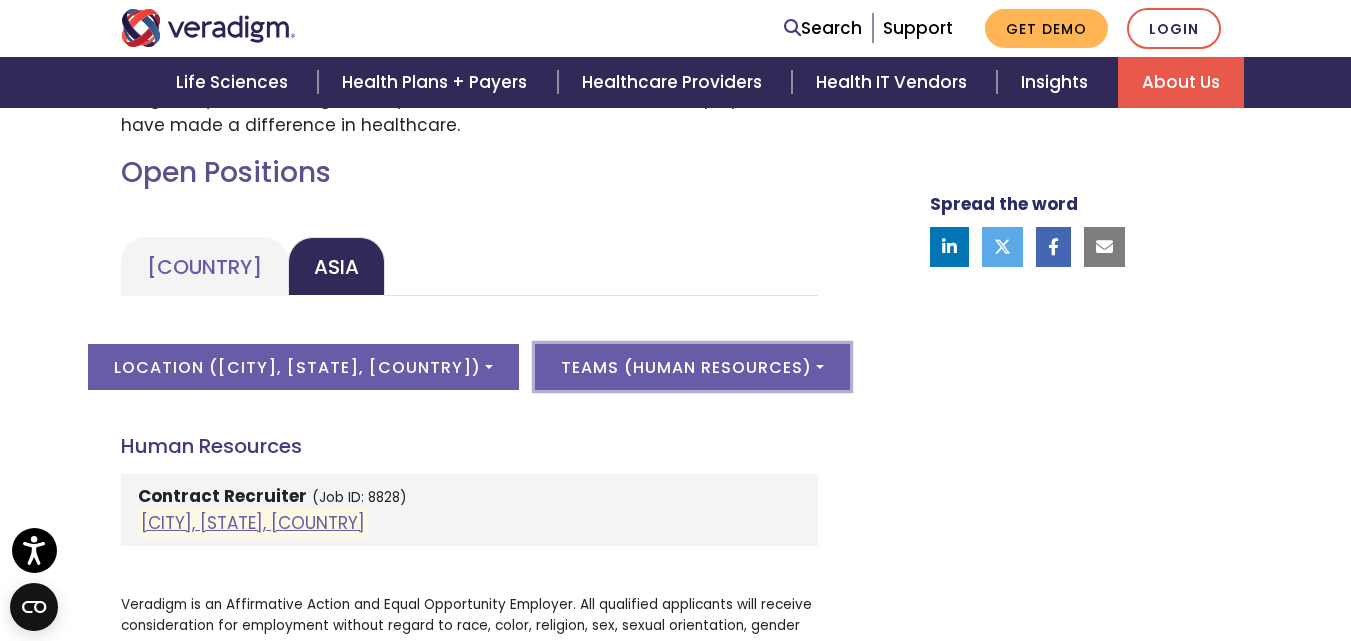 click on "Teams ( Human Resources )" at bounding box center (692, 367) 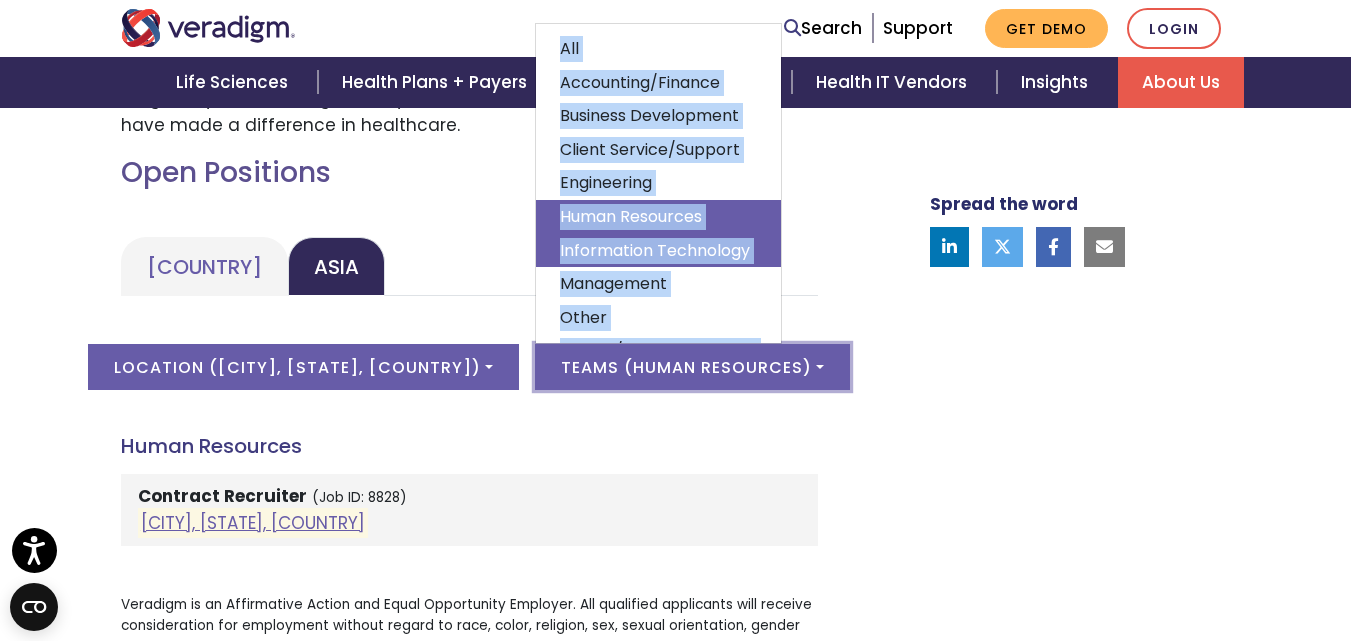 click on "Information Technology" at bounding box center (658, 251) 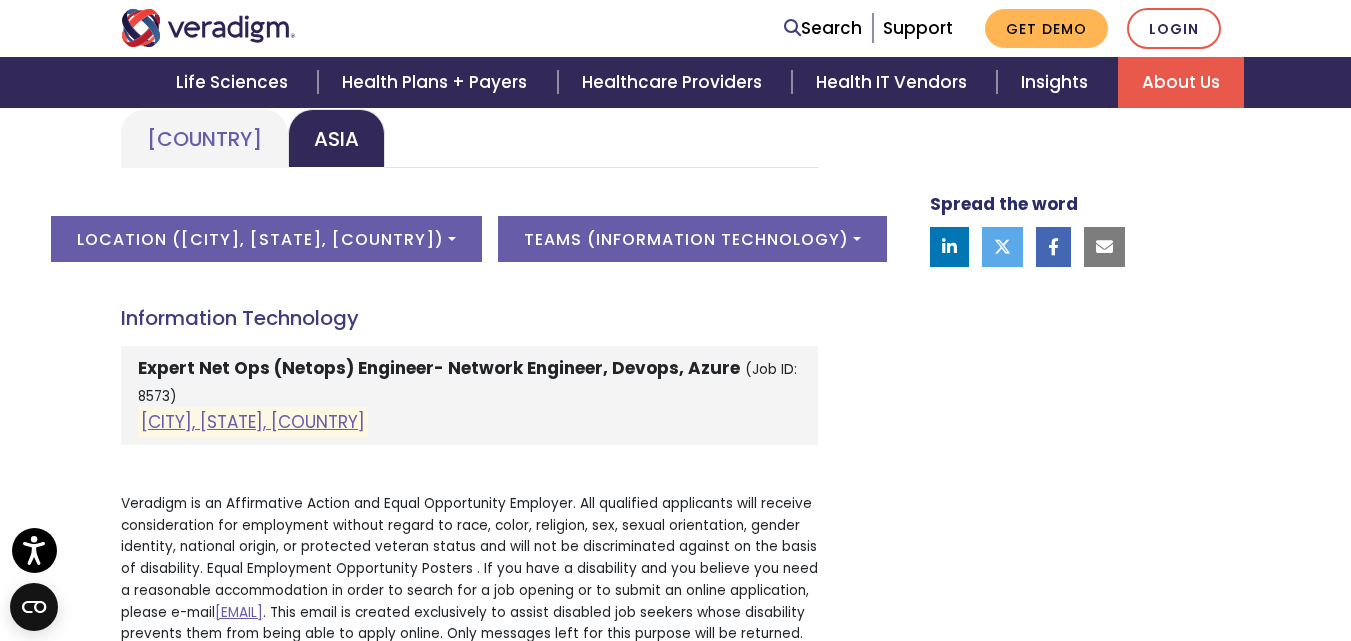 scroll, scrollTop: 1000, scrollLeft: 0, axis: vertical 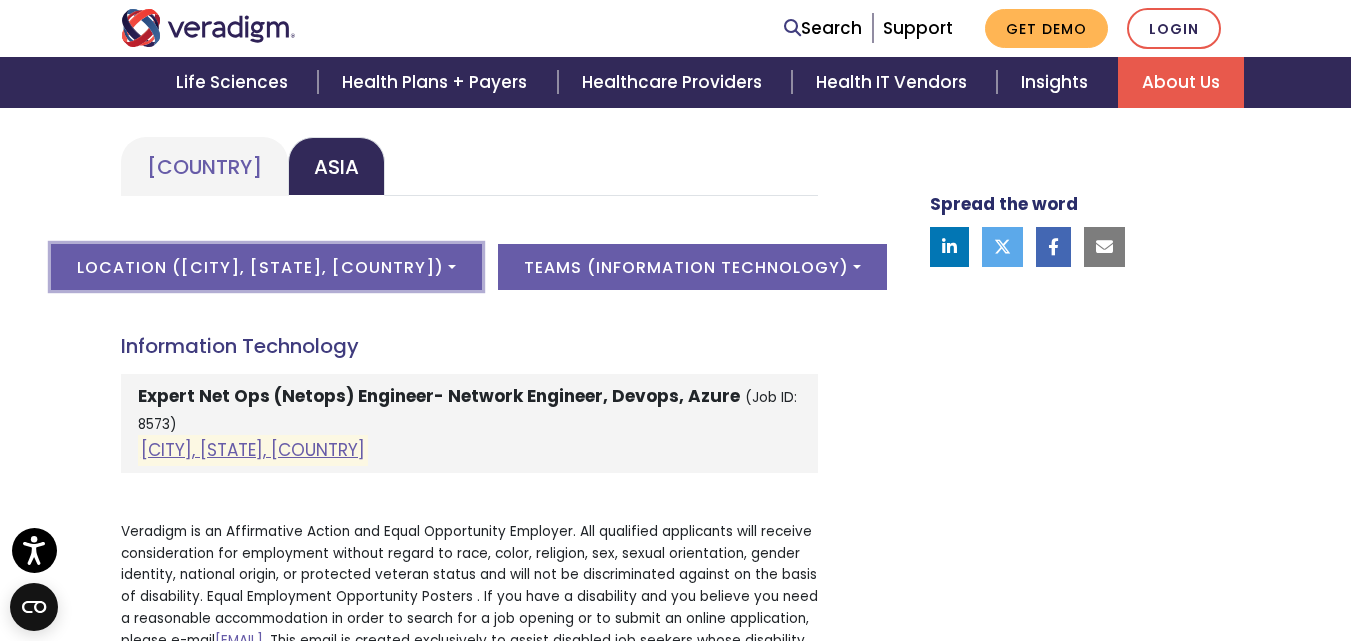 click on "Location ( Pune, Maharashtra, India )" at bounding box center (266, 267) 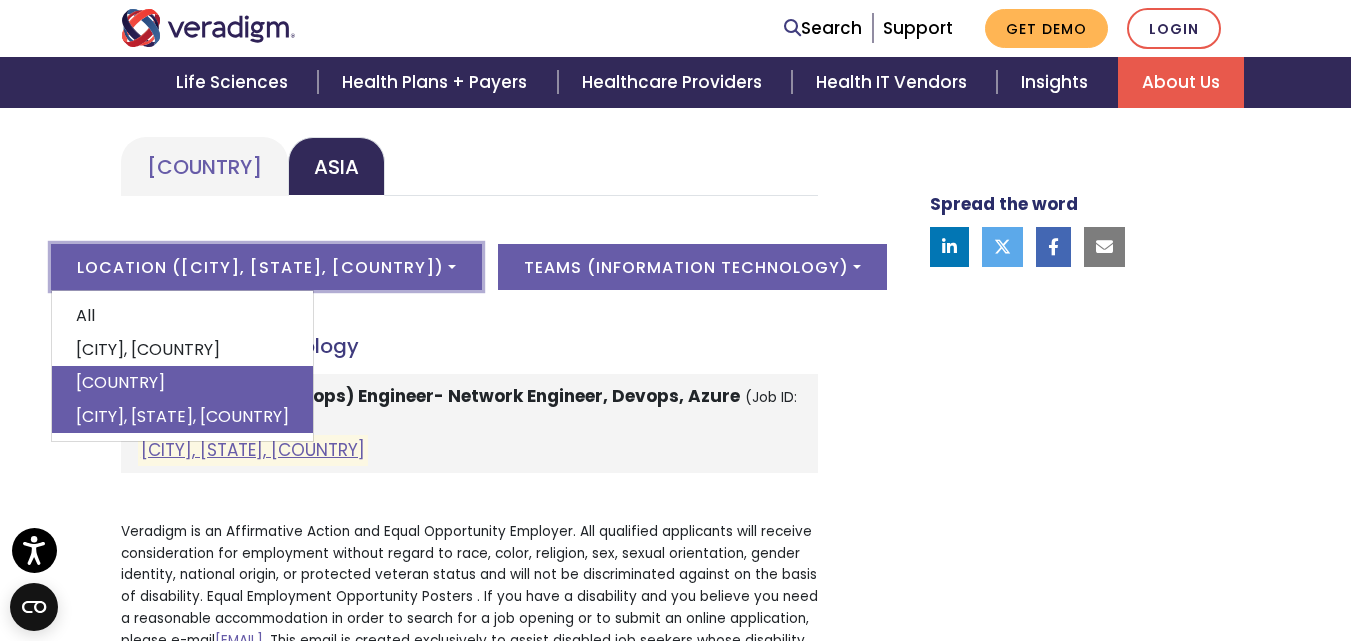 click on "India" at bounding box center [182, 383] 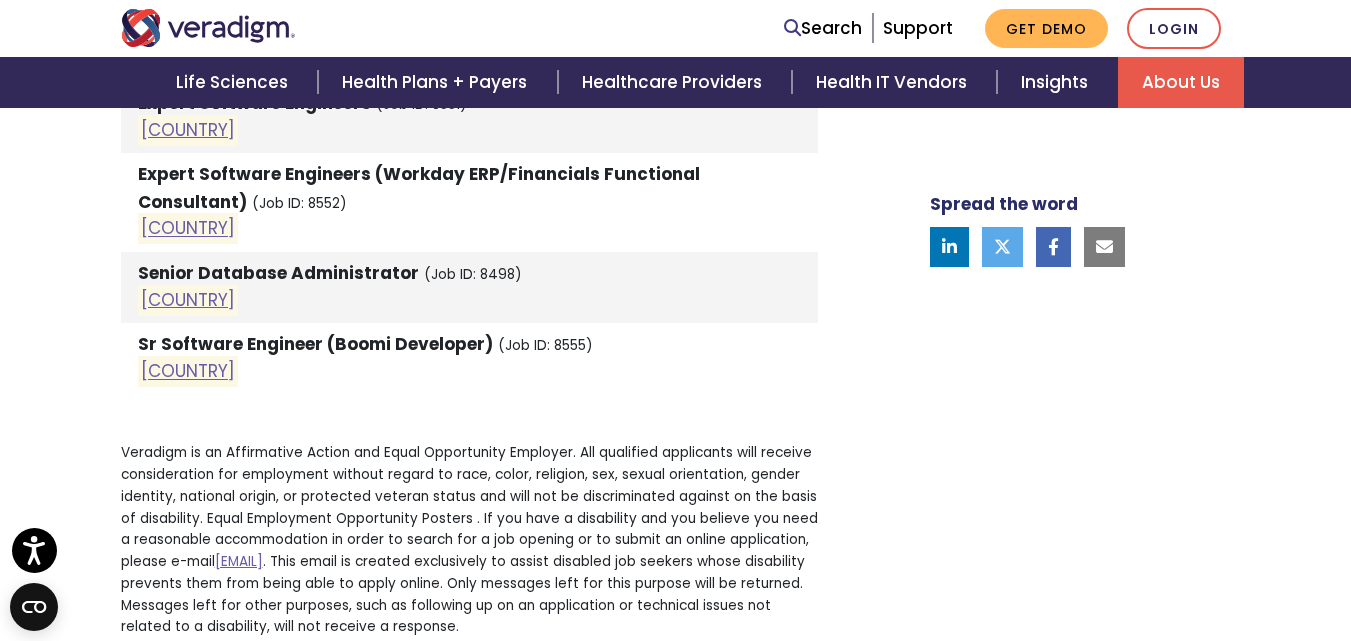scroll, scrollTop: 1500, scrollLeft: 0, axis: vertical 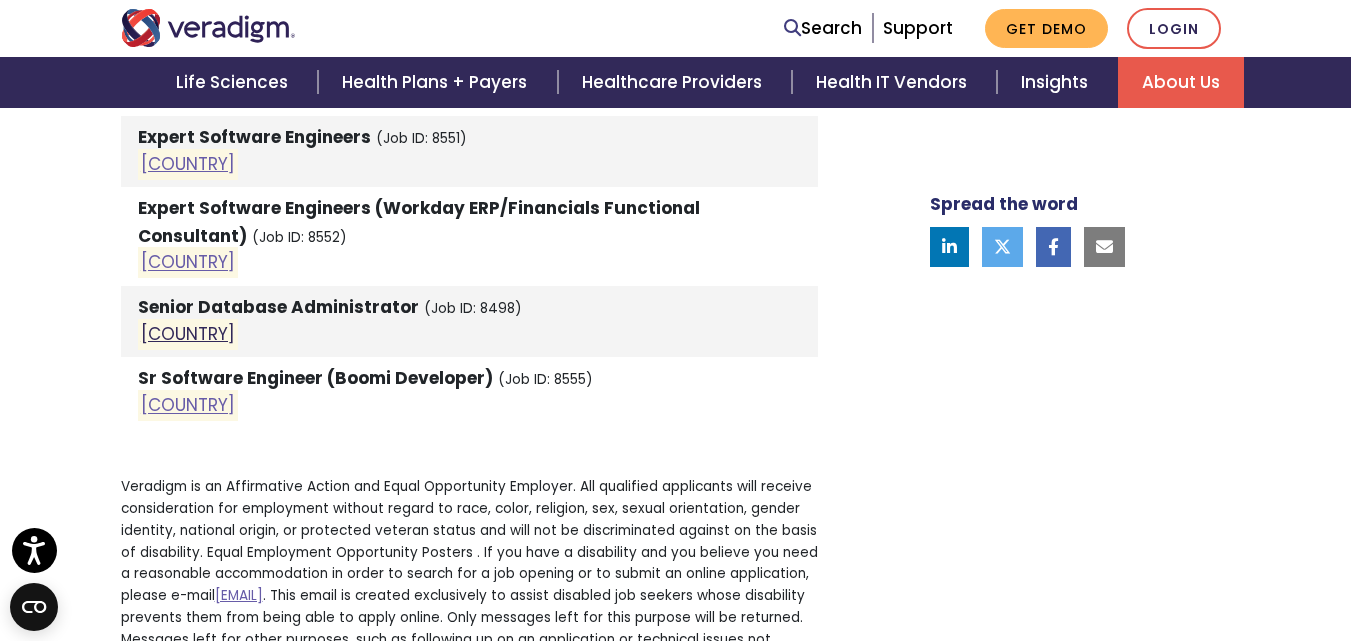 click on "India" at bounding box center [188, 334] 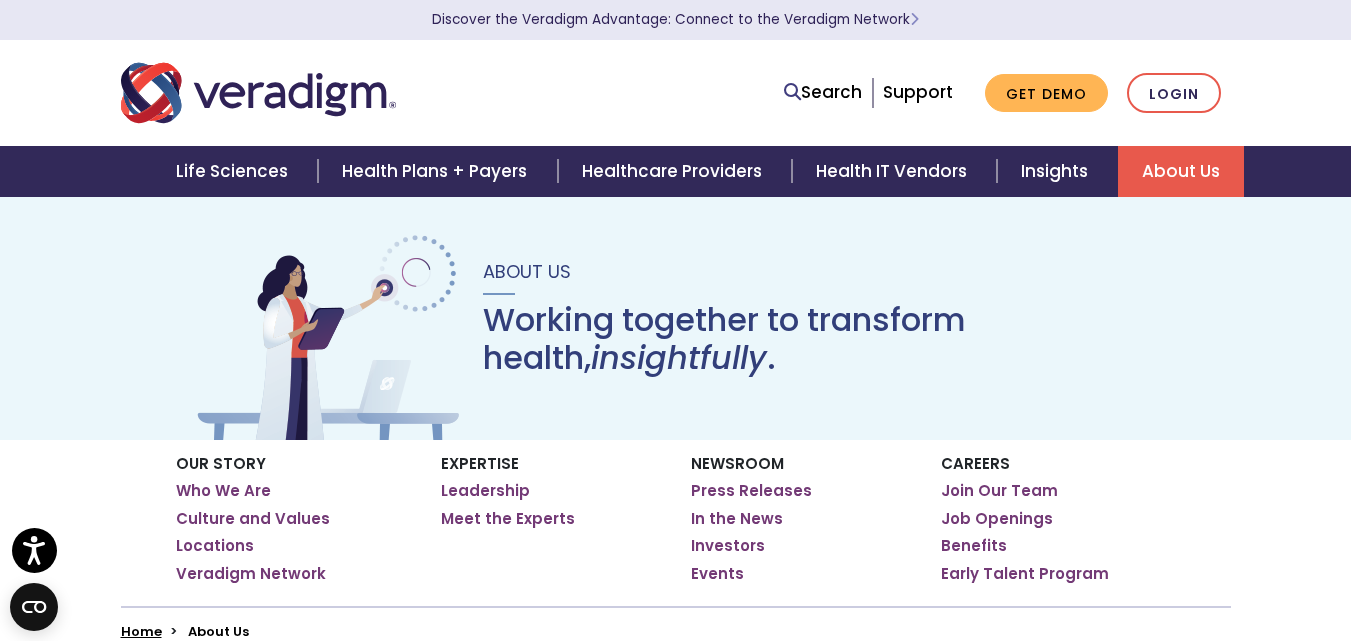 scroll, scrollTop: 0, scrollLeft: 0, axis: both 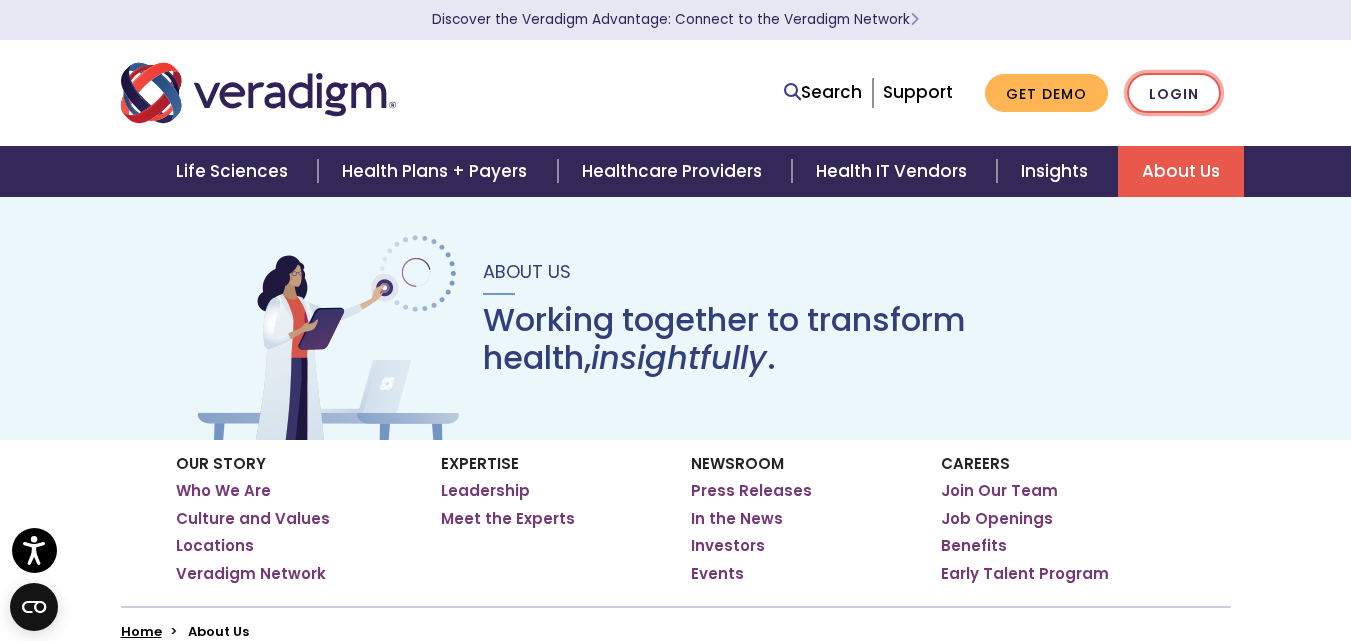 click on "Login" at bounding box center [1174, 93] 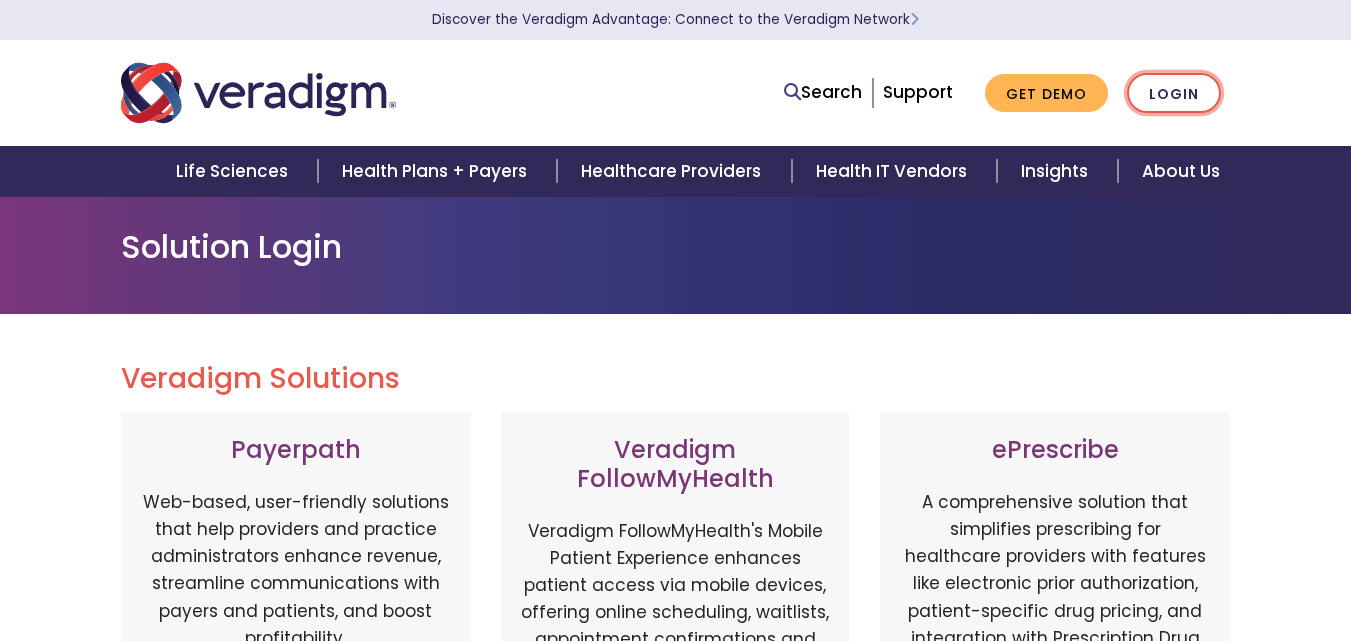 scroll, scrollTop: 0, scrollLeft: 0, axis: both 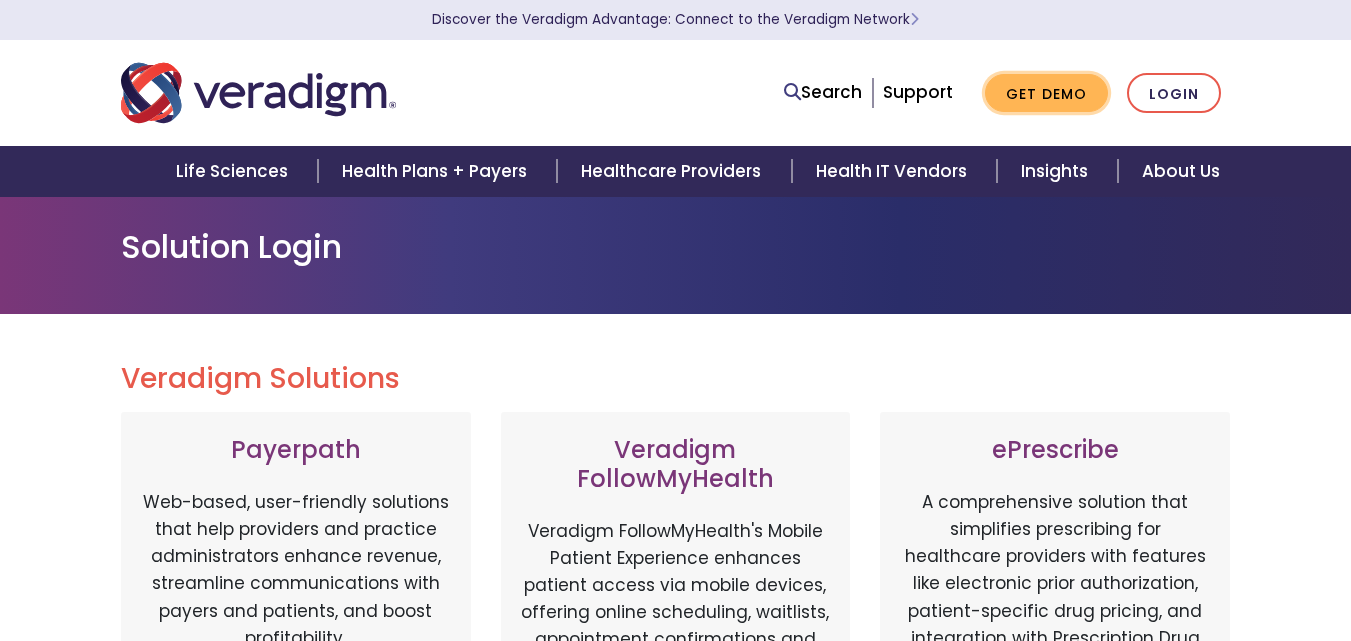 click on "Get Demo" at bounding box center [1046, 93] 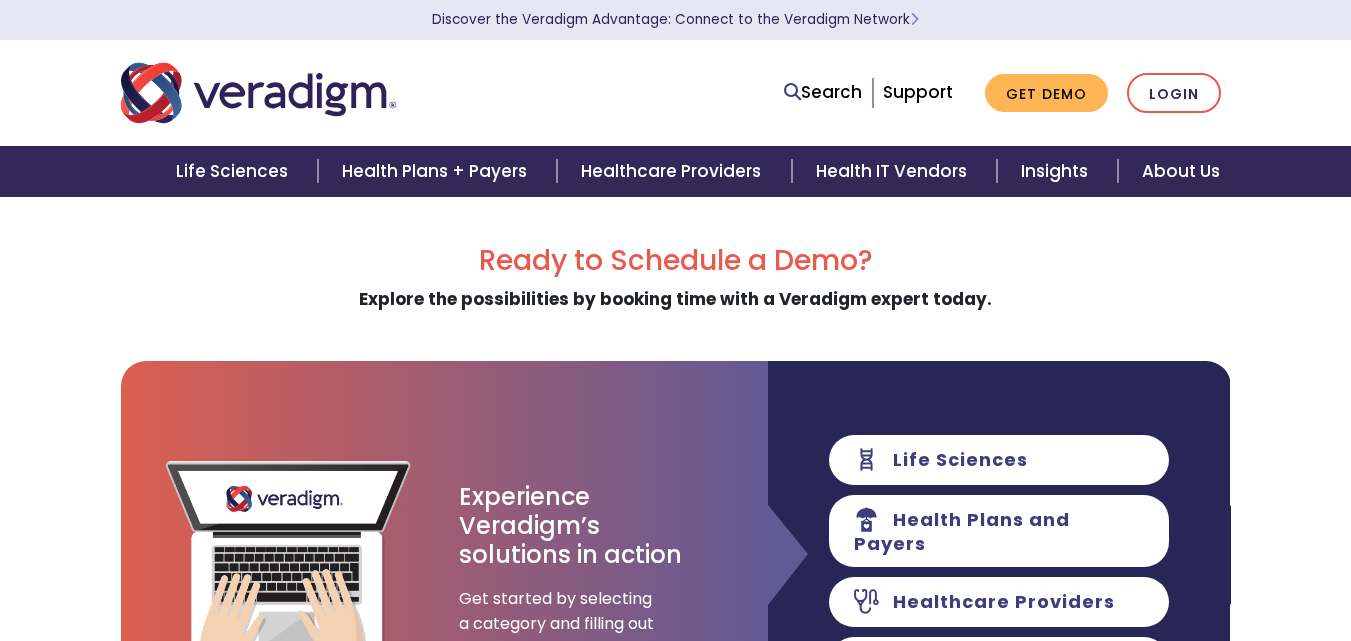 scroll, scrollTop: 0, scrollLeft: 0, axis: both 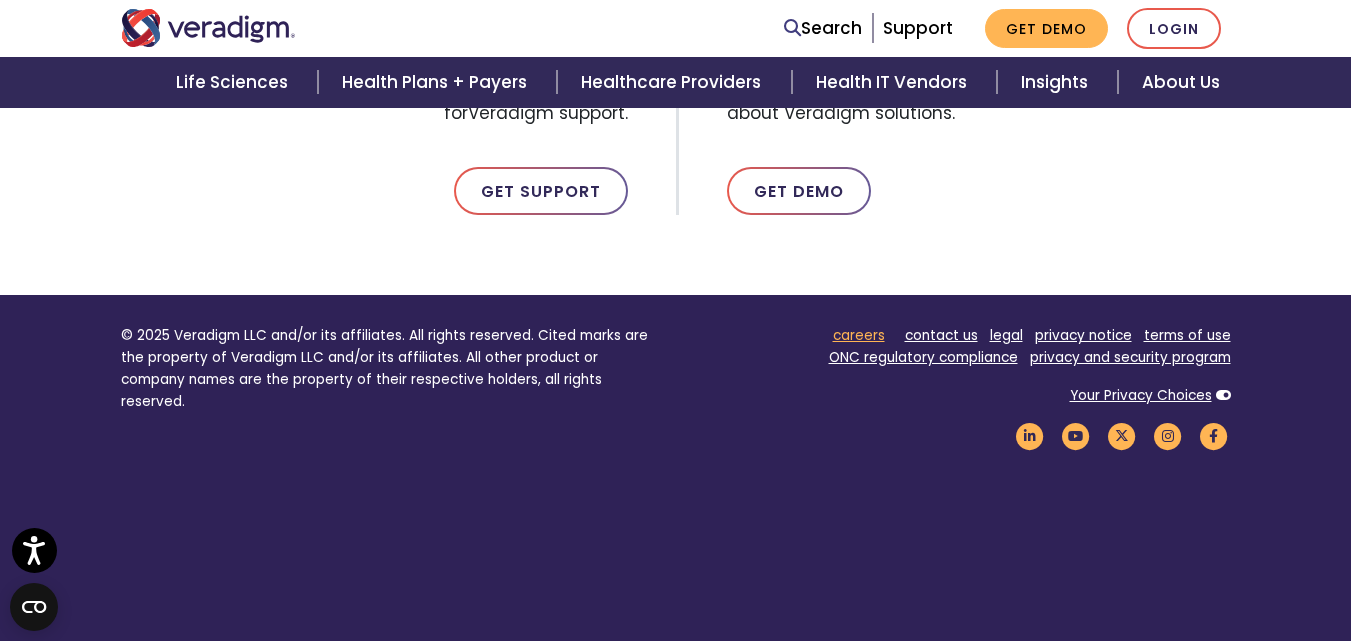 click on "careers" at bounding box center (859, 335) 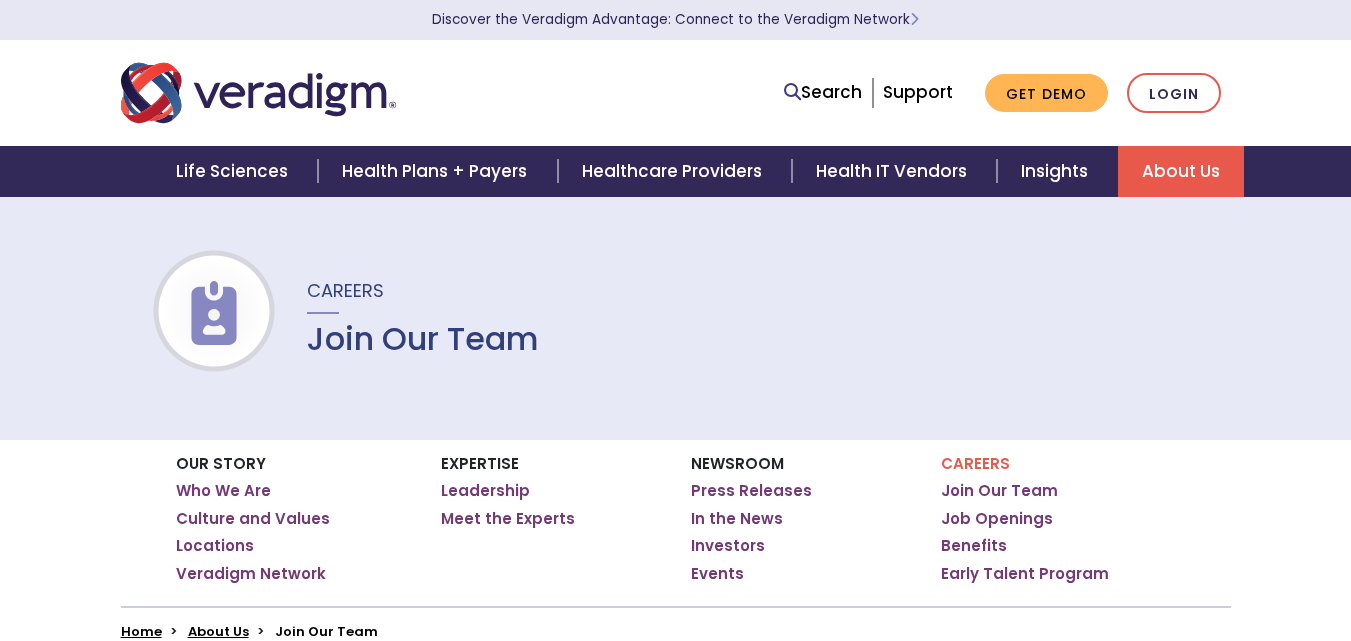 scroll, scrollTop: 0, scrollLeft: 0, axis: both 